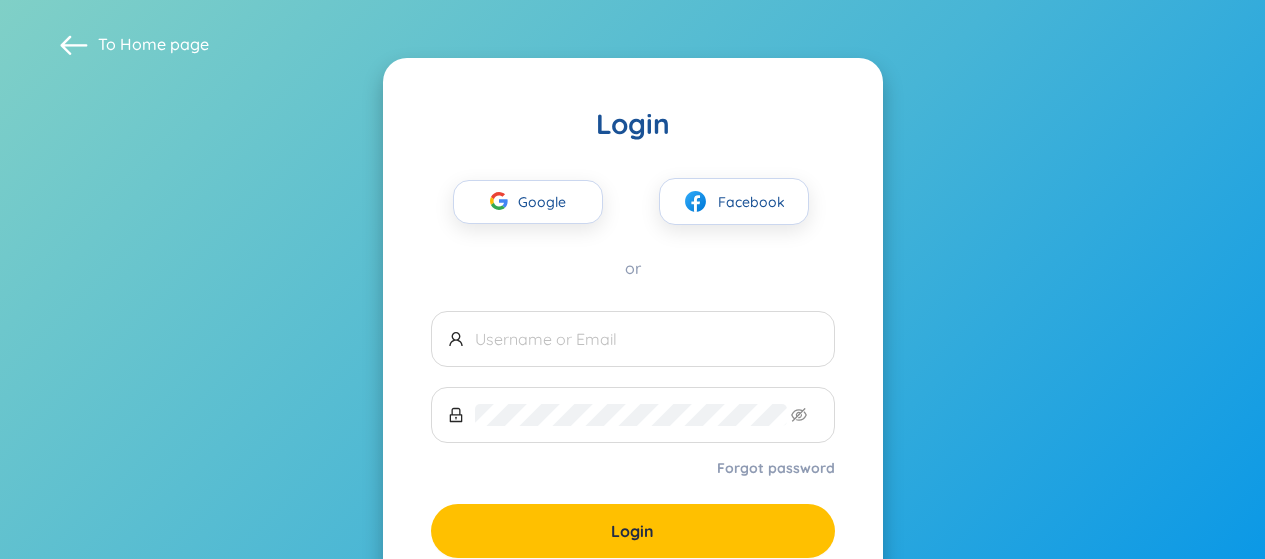 scroll, scrollTop: 12, scrollLeft: 0, axis: vertical 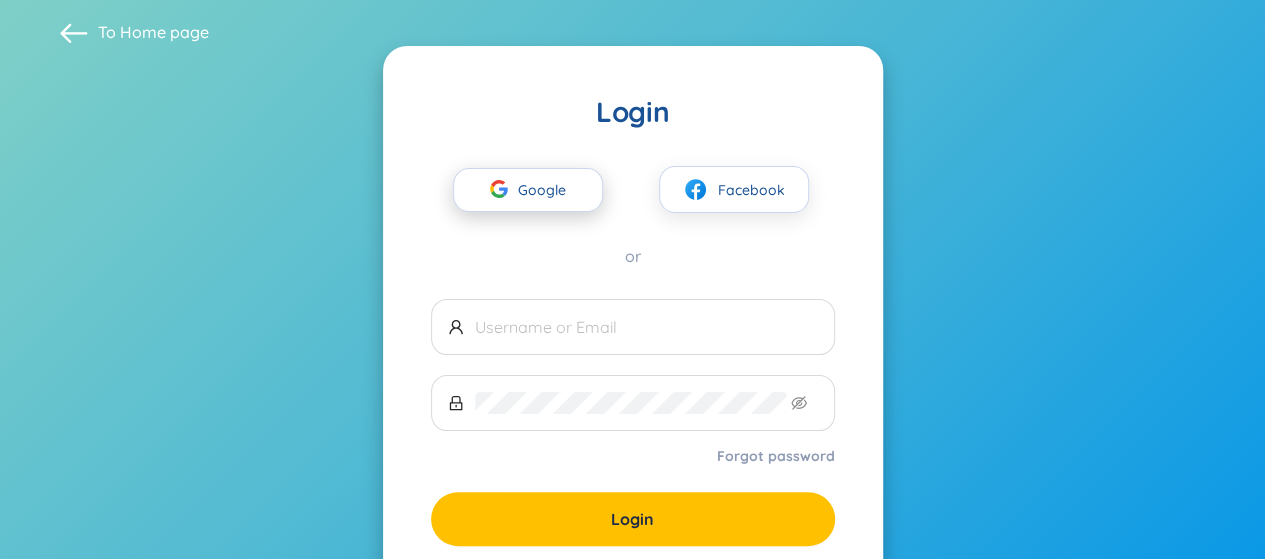click on "Google" at bounding box center (547, 190) 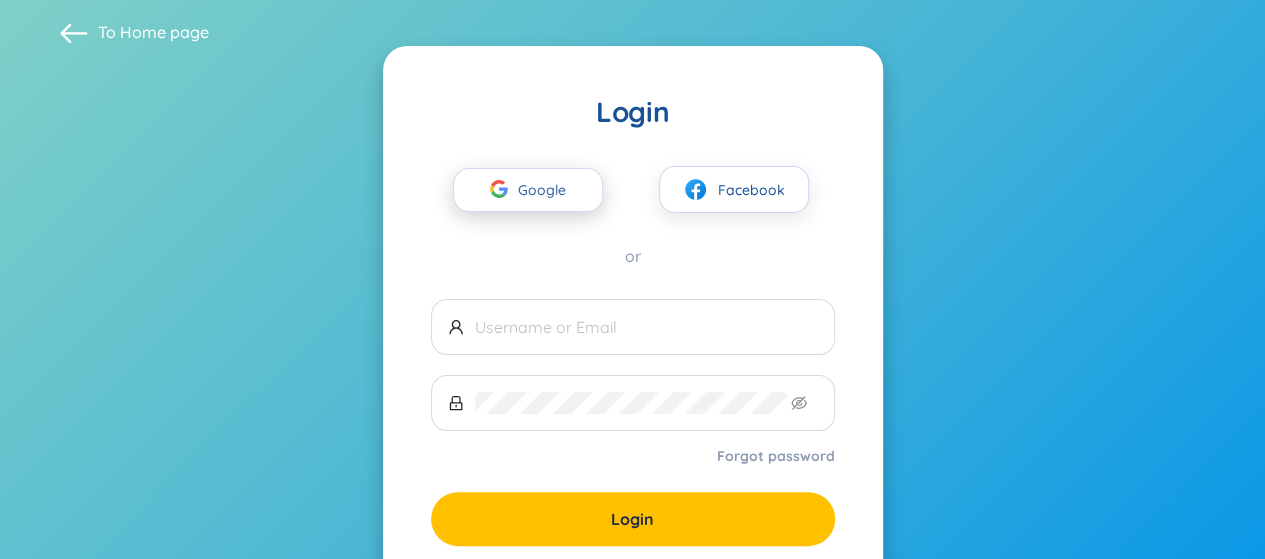 scroll, scrollTop: 0, scrollLeft: 0, axis: both 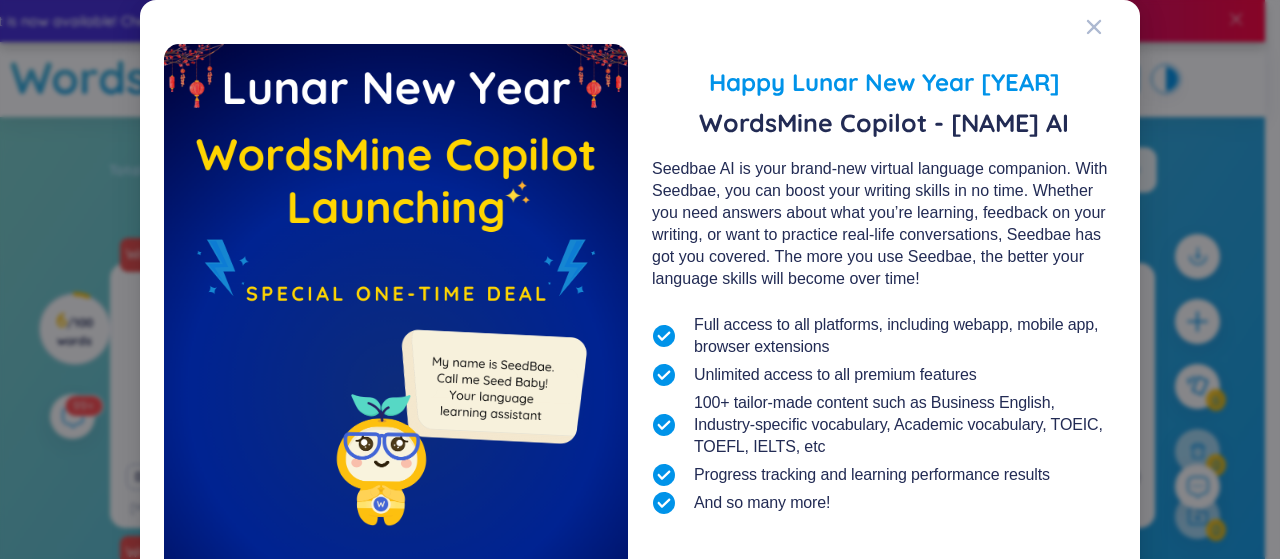 drag, startPoint x: 778, startPoint y: 173, endPoint x: 944, endPoint y: 189, distance: 166.7693 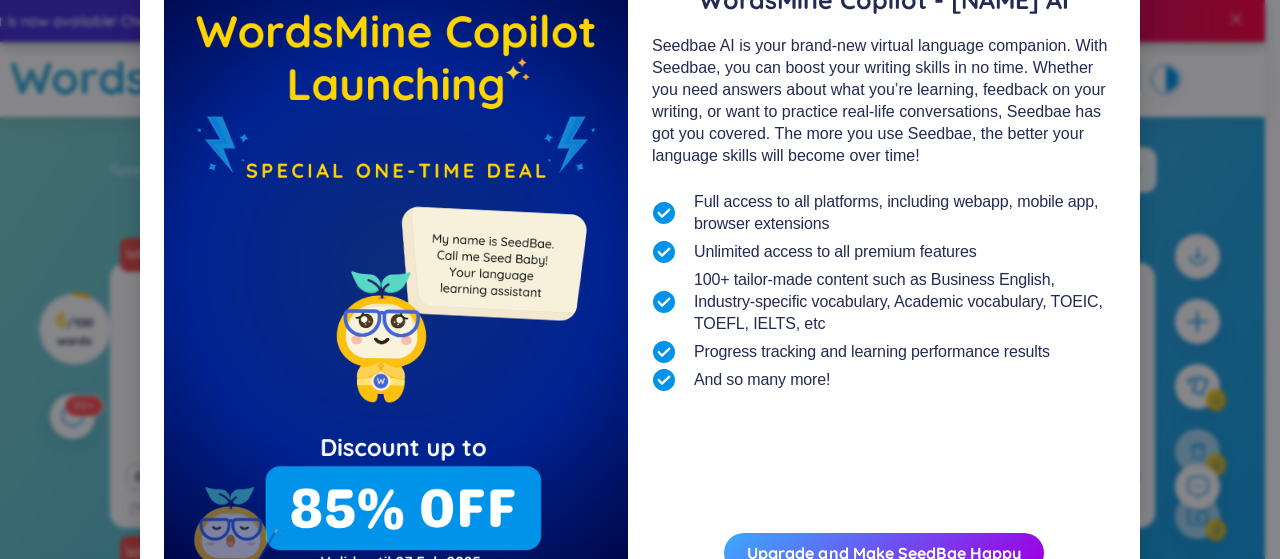 scroll, scrollTop: 243, scrollLeft: 0, axis: vertical 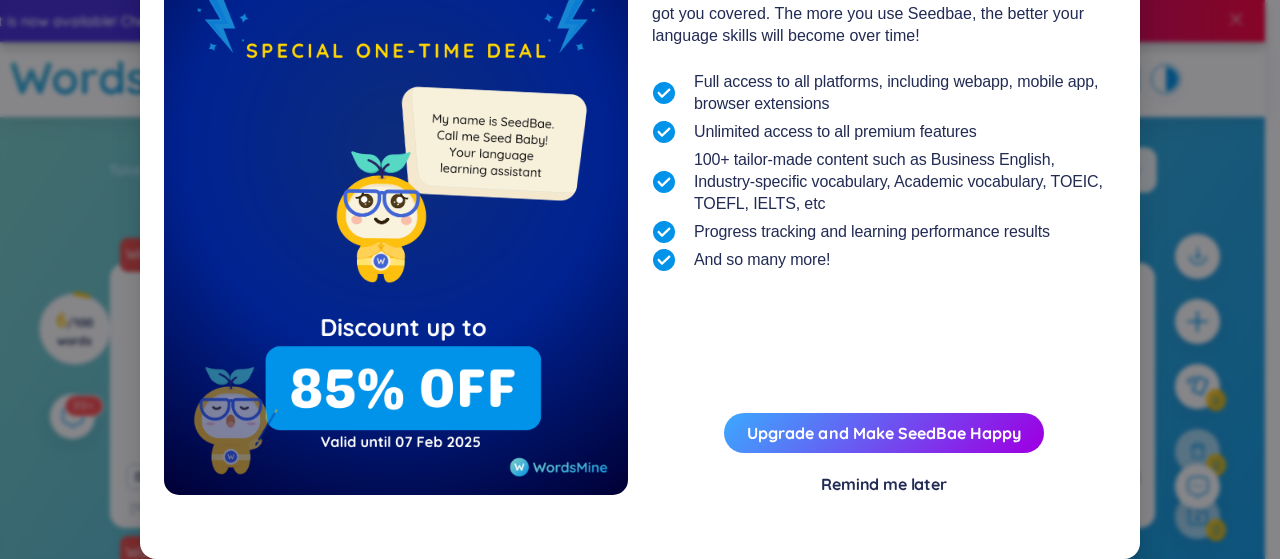 click on "Remind me later" at bounding box center [884, 484] 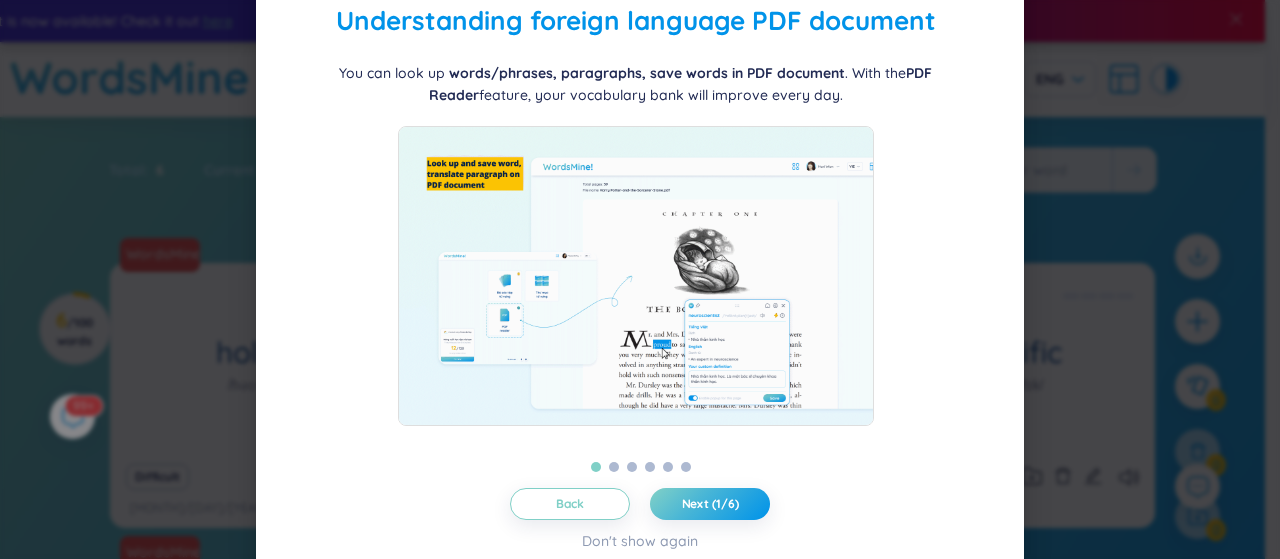 scroll, scrollTop: 94, scrollLeft: 0, axis: vertical 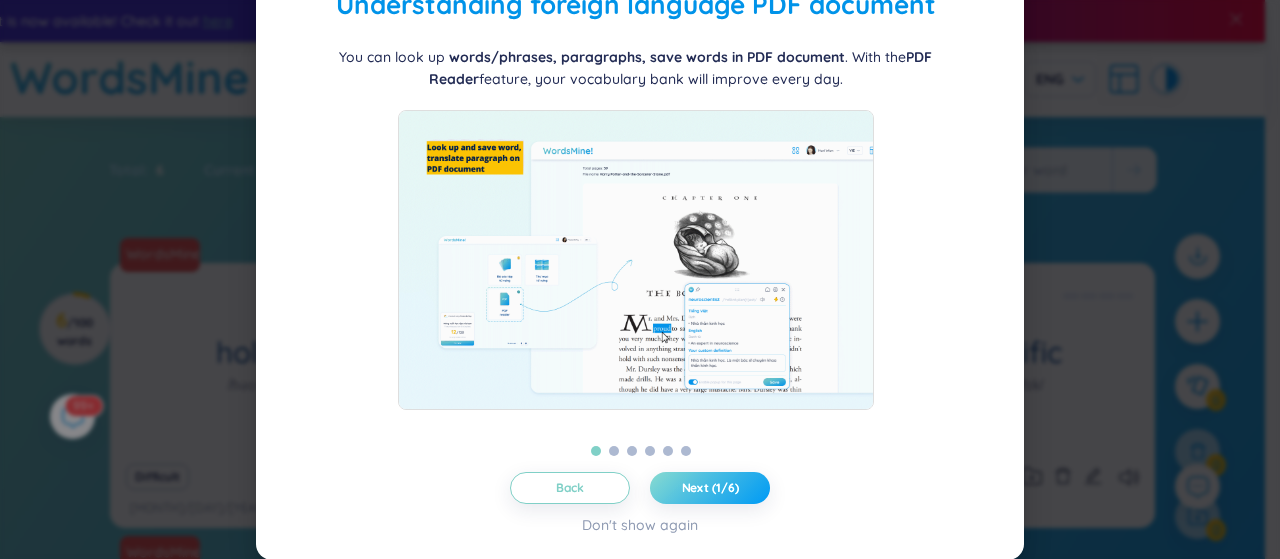 click on "Next (1/6)" at bounding box center (710, 488) 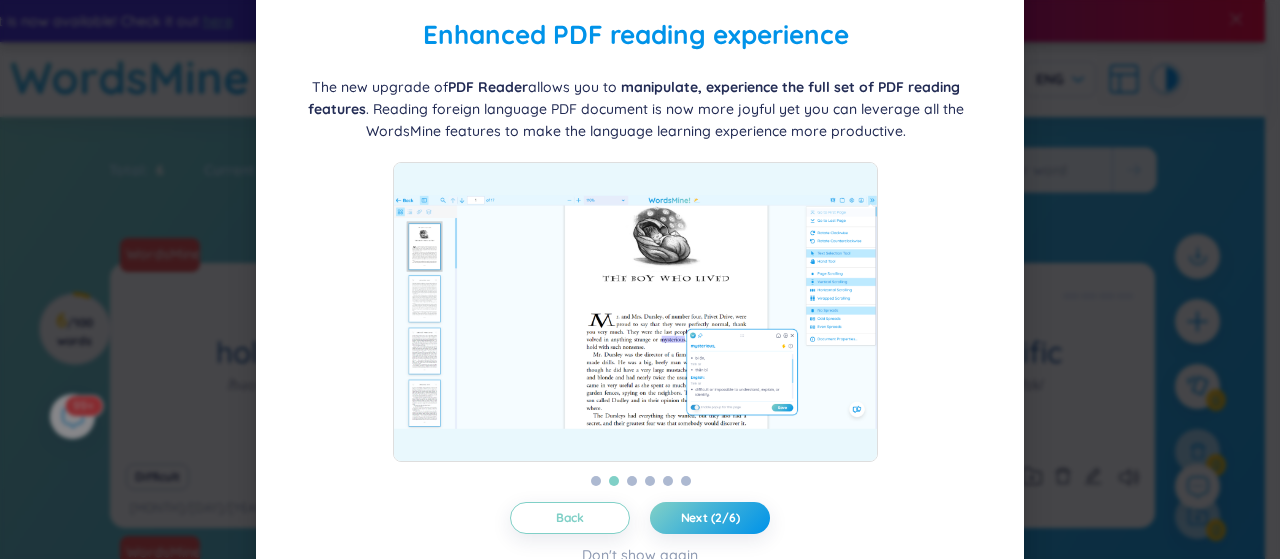 scroll, scrollTop: 94, scrollLeft: 0, axis: vertical 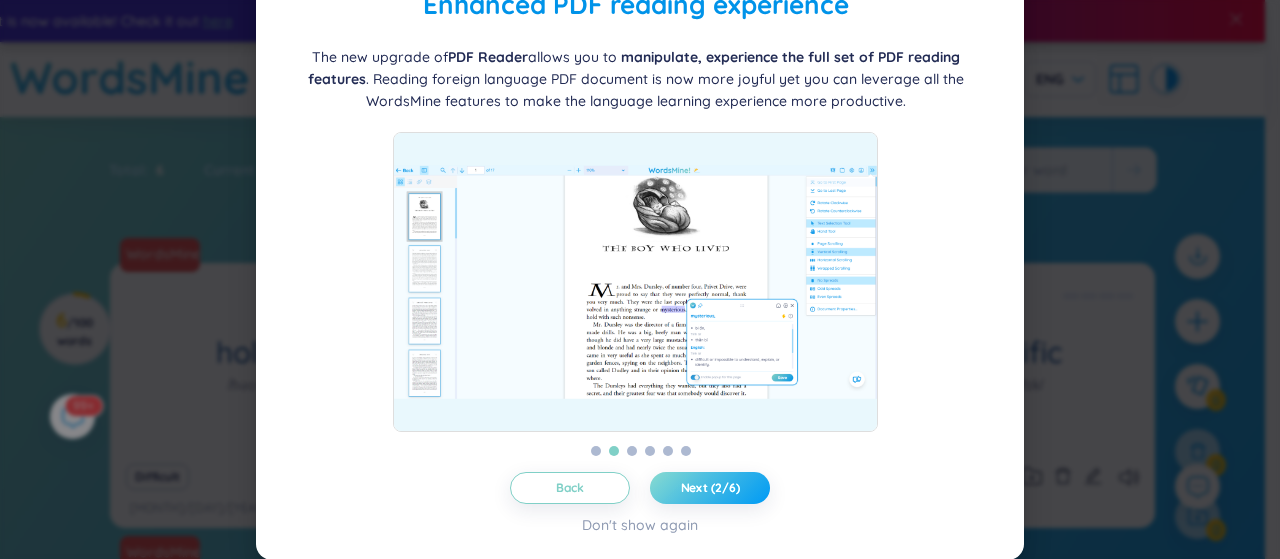 click on "Next (2/6)" at bounding box center (710, 488) 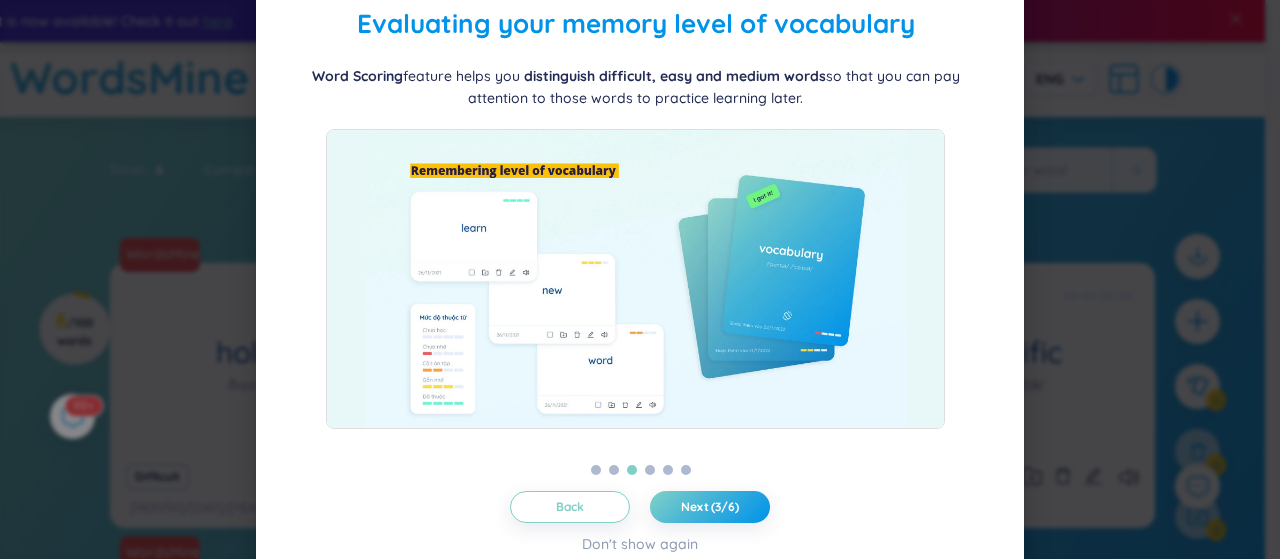 scroll, scrollTop: 56, scrollLeft: 0, axis: vertical 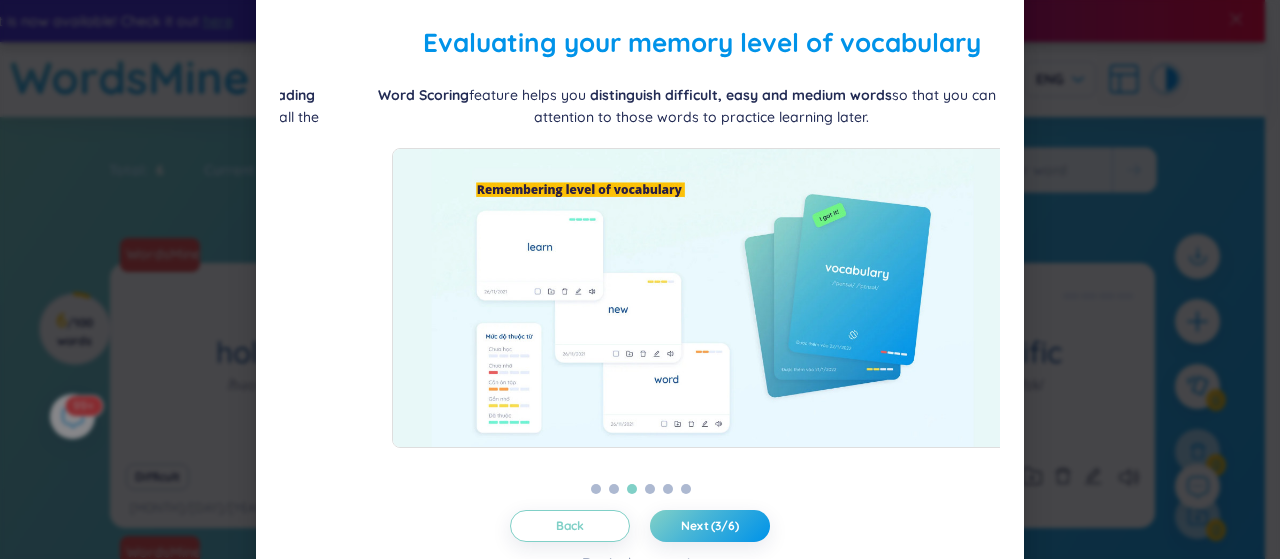 drag, startPoint x: 404, startPoint y: 90, endPoint x: 470, endPoint y: 87, distance: 66.068146 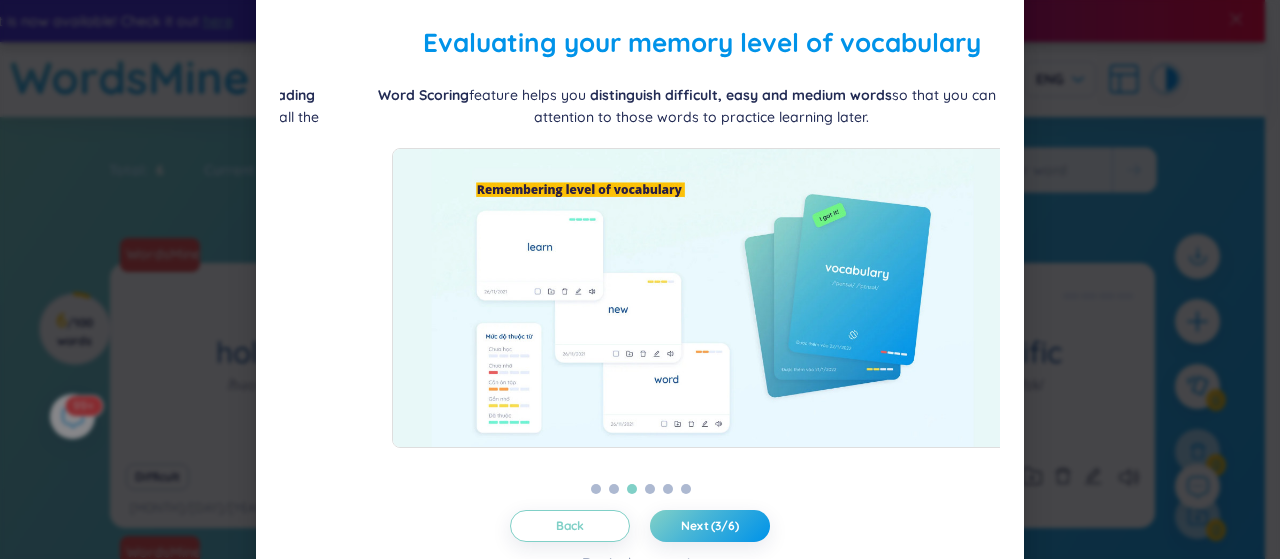 click on "Word Scoring  feature helps you   distinguish difficult, easy and medium words  so that you can pay attention to those words to practice learning later." at bounding box center (702, 106) 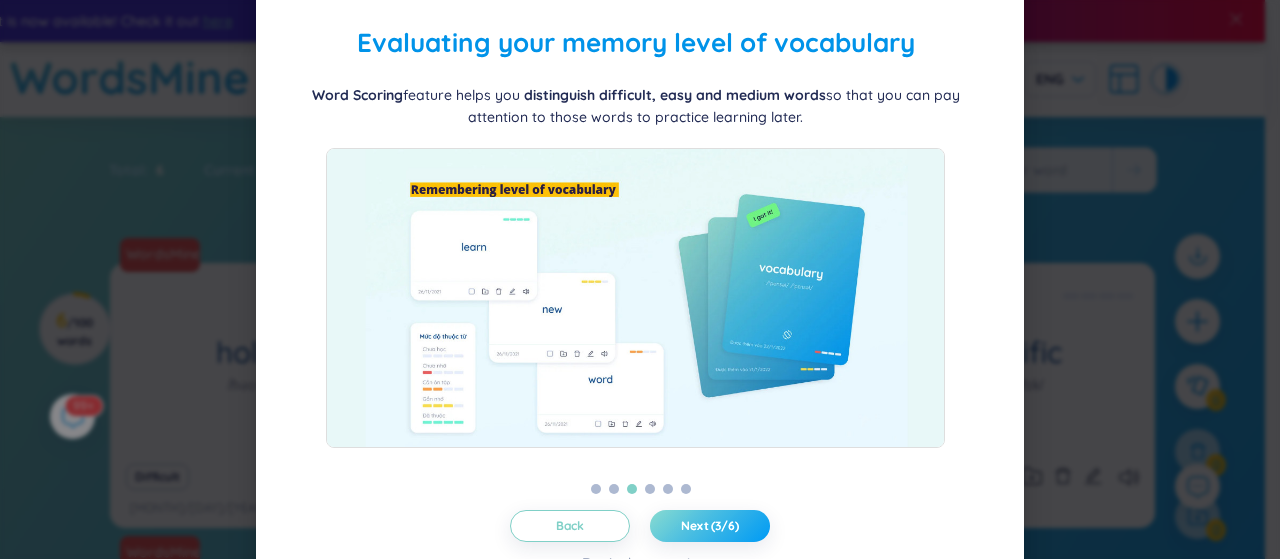 click on "Next (3/6)" at bounding box center (710, 526) 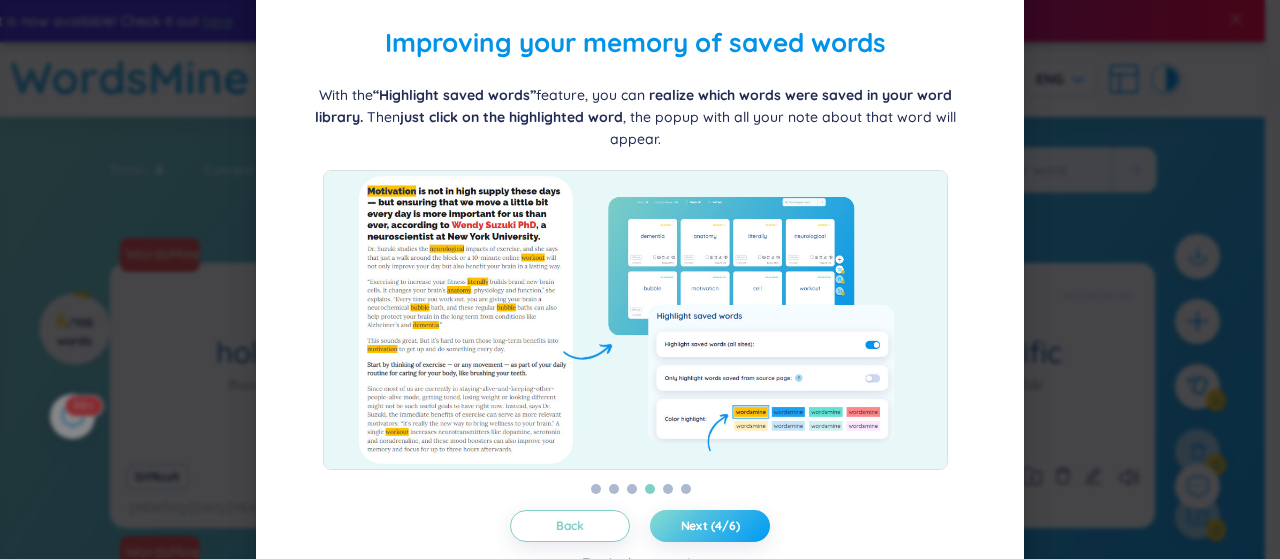 click on "Next (4/6)" at bounding box center (710, 526) 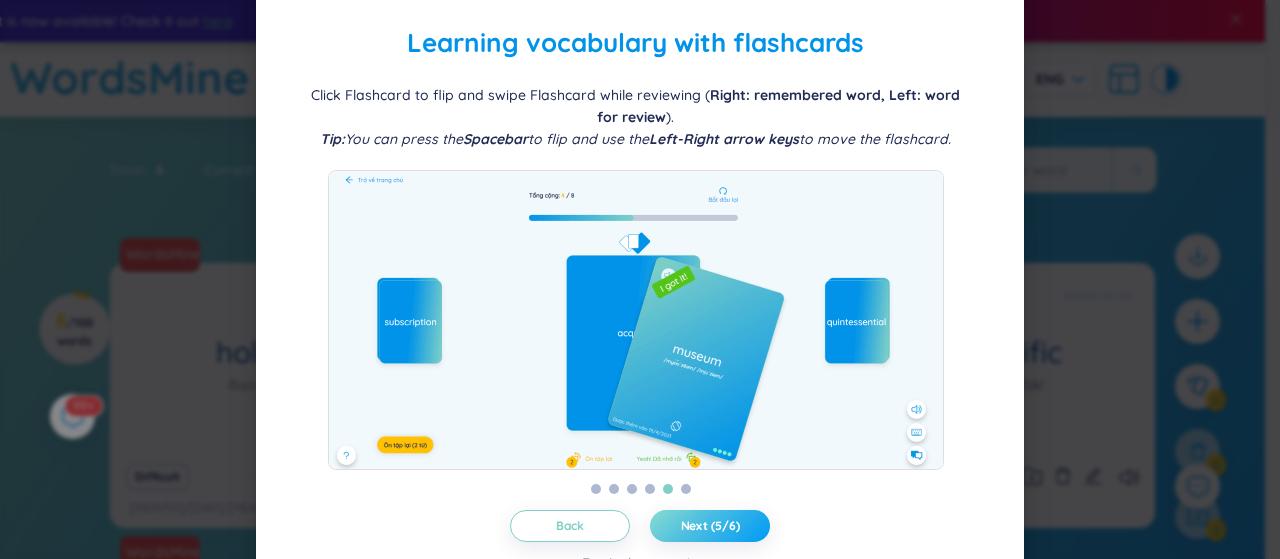 click on "Next (5/6)" at bounding box center [710, 526] 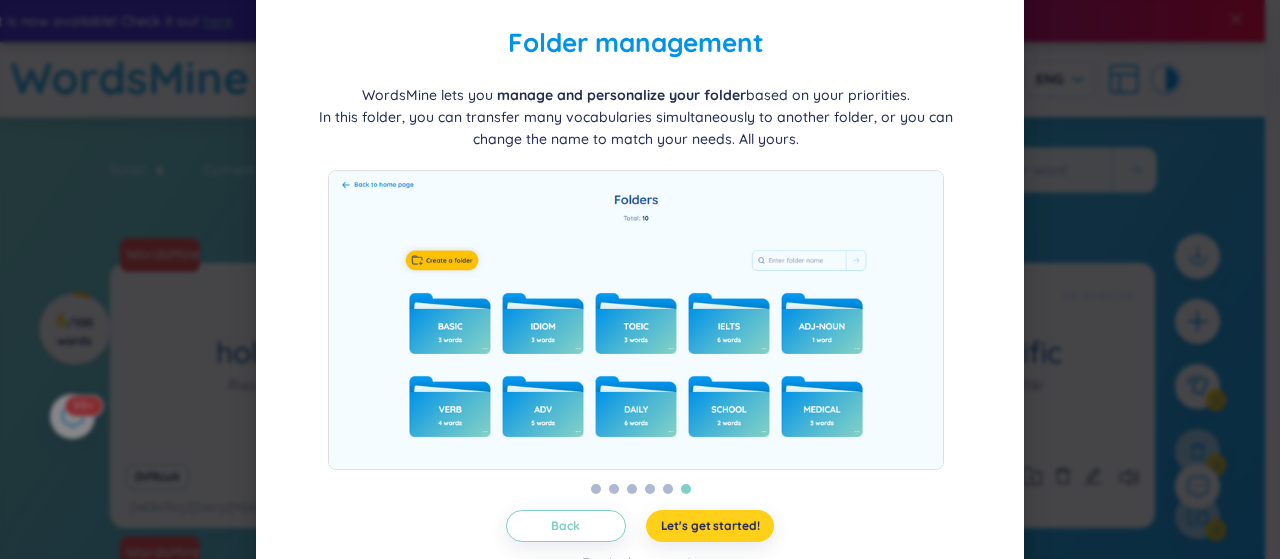 click on "Let's get started!" at bounding box center (710, 526) 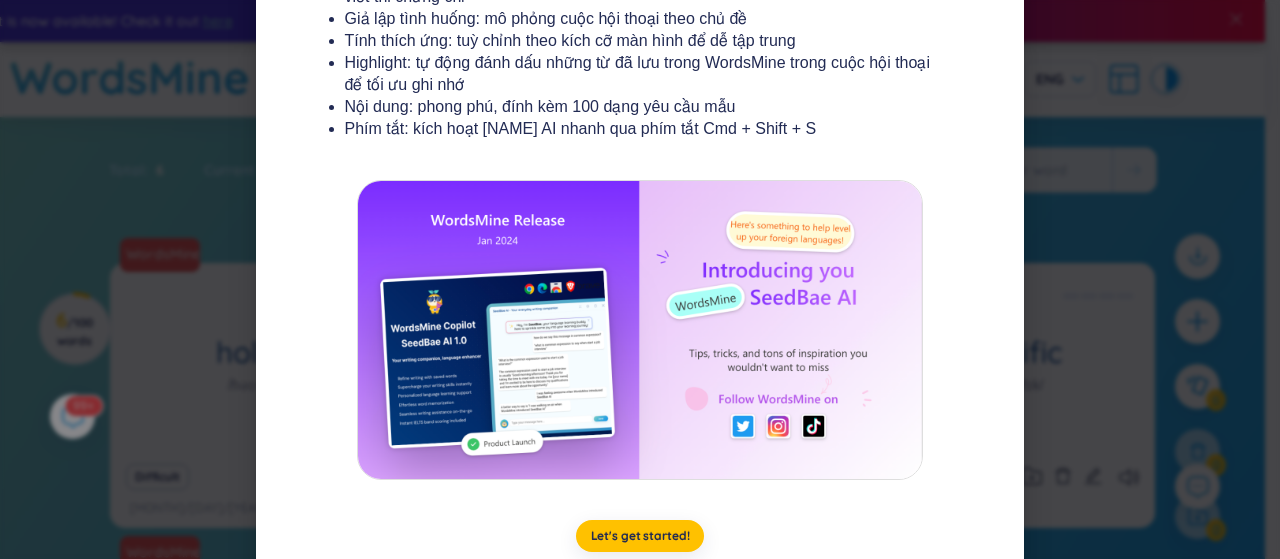 scroll, scrollTop: 450, scrollLeft: 0, axis: vertical 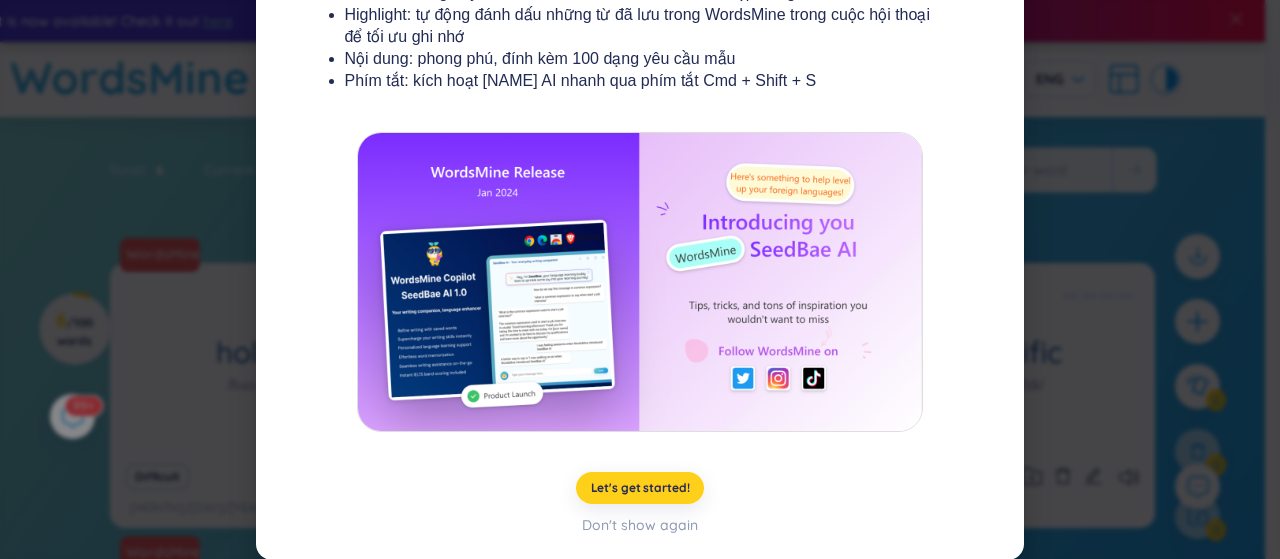 click on "Let's get started!" at bounding box center (640, 488) 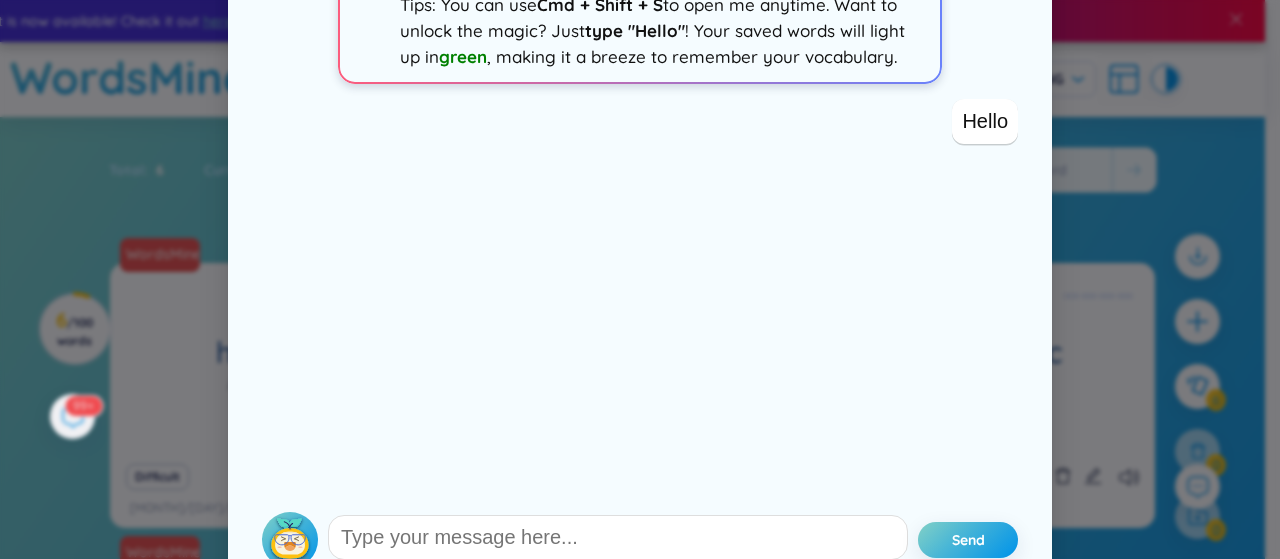 scroll, scrollTop: 267, scrollLeft: 0, axis: vertical 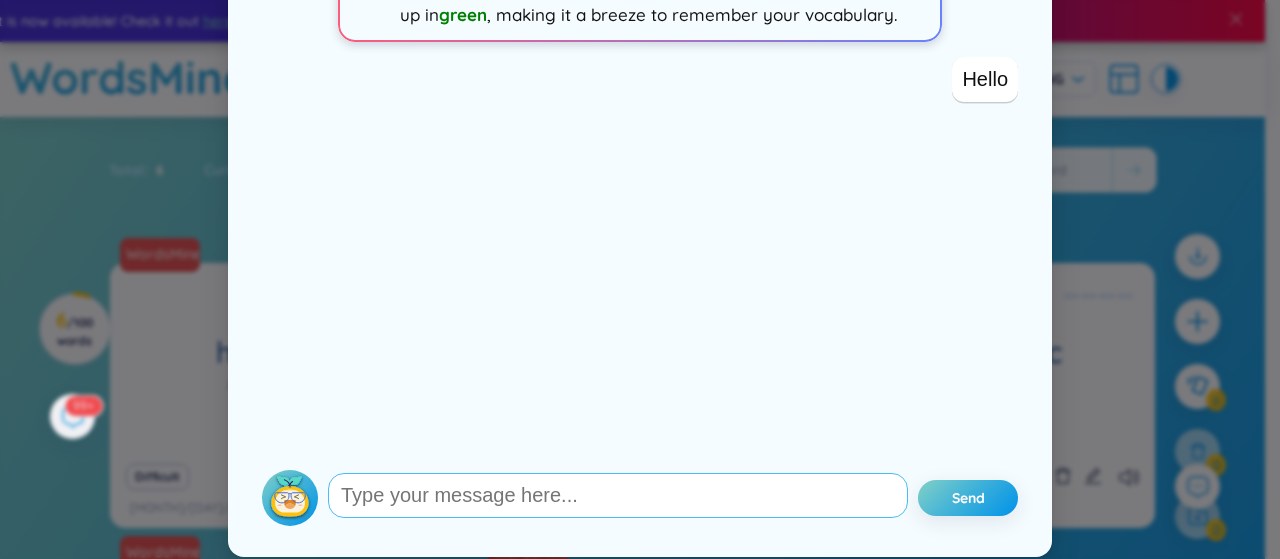 click at bounding box center [618, 495] 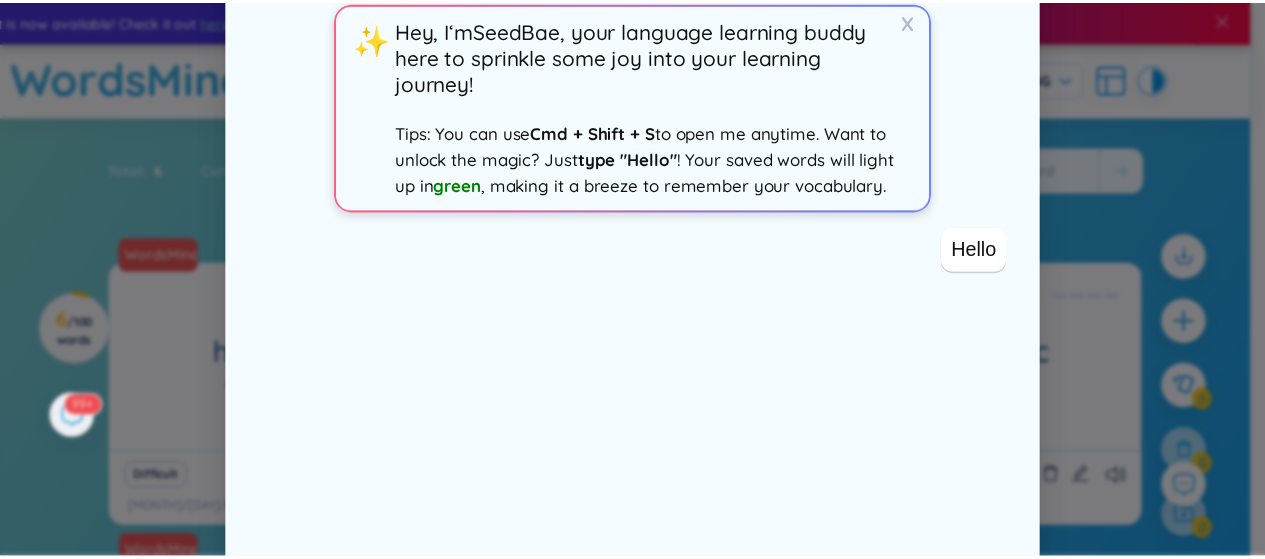 scroll, scrollTop: 0, scrollLeft: 0, axis: both 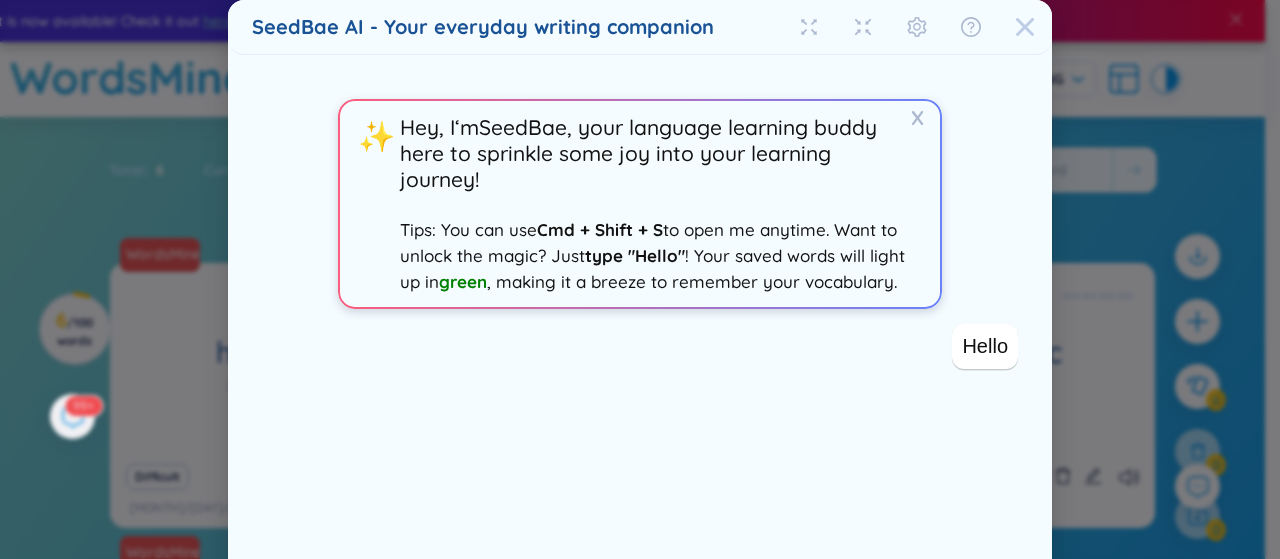 click at bounding box center (1025, 27) 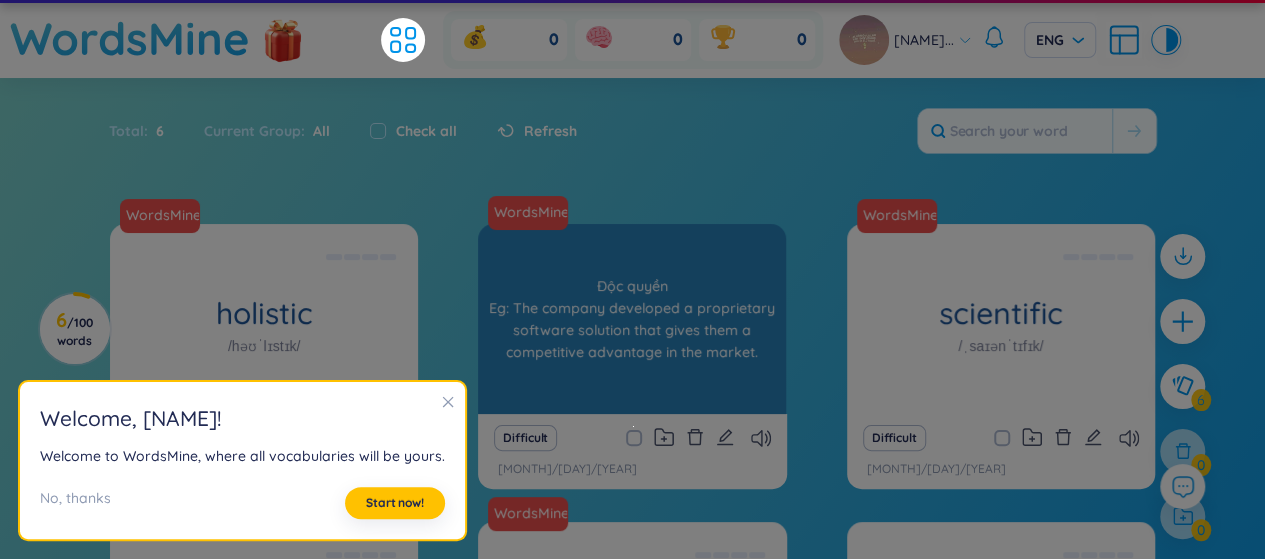 scroll, scrollTop: 100, scrollLeft: 0, axis: vertical 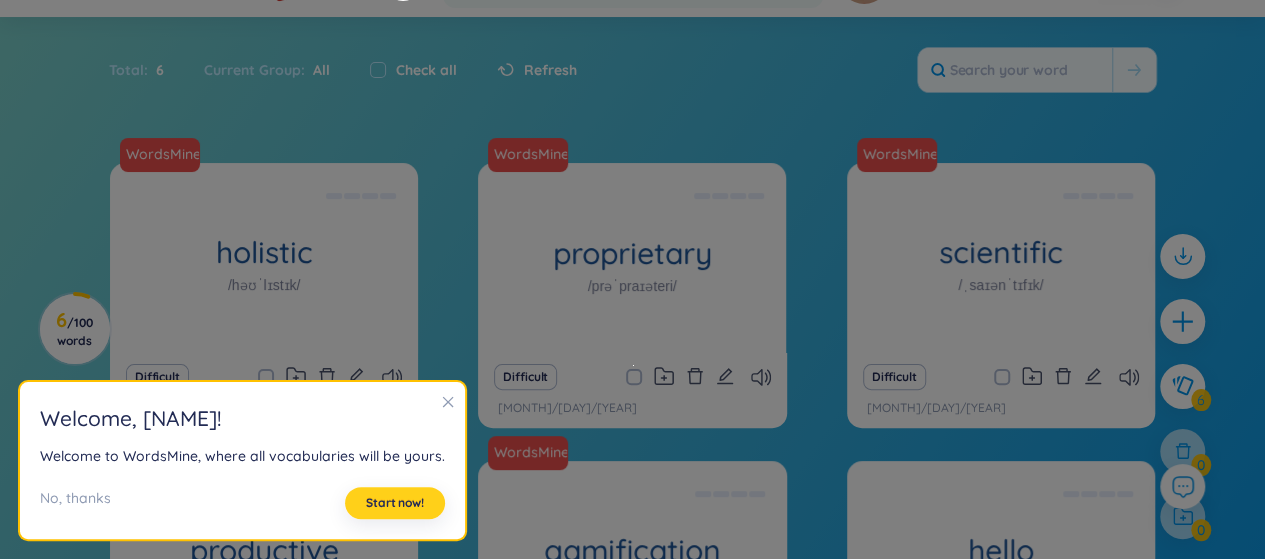 click on "Start now!" at bounding box center [395, 503] 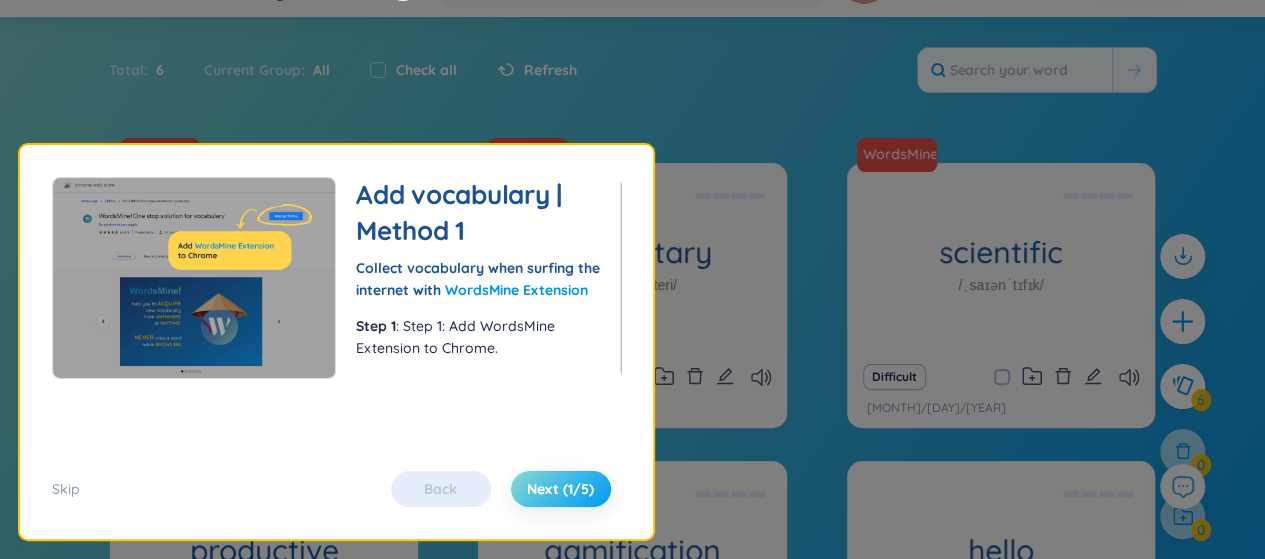 click on "Next ([NUMBER]/[NUMBER])" at bounding box center (560, 489) 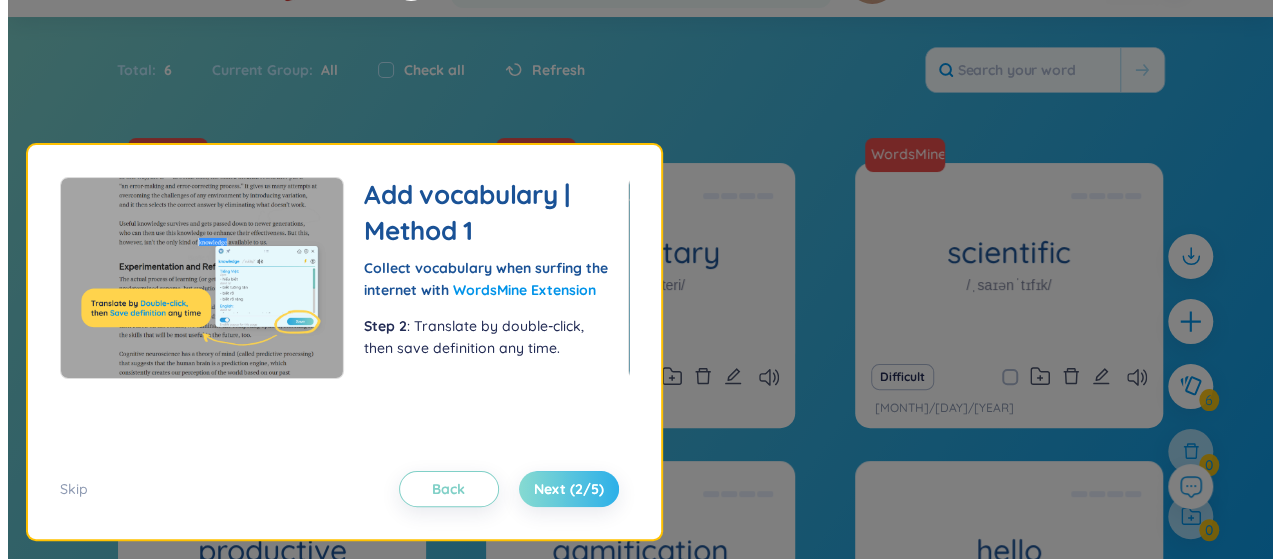 scroll, scrollTop: 0, scrollLeft: 0, axis: both 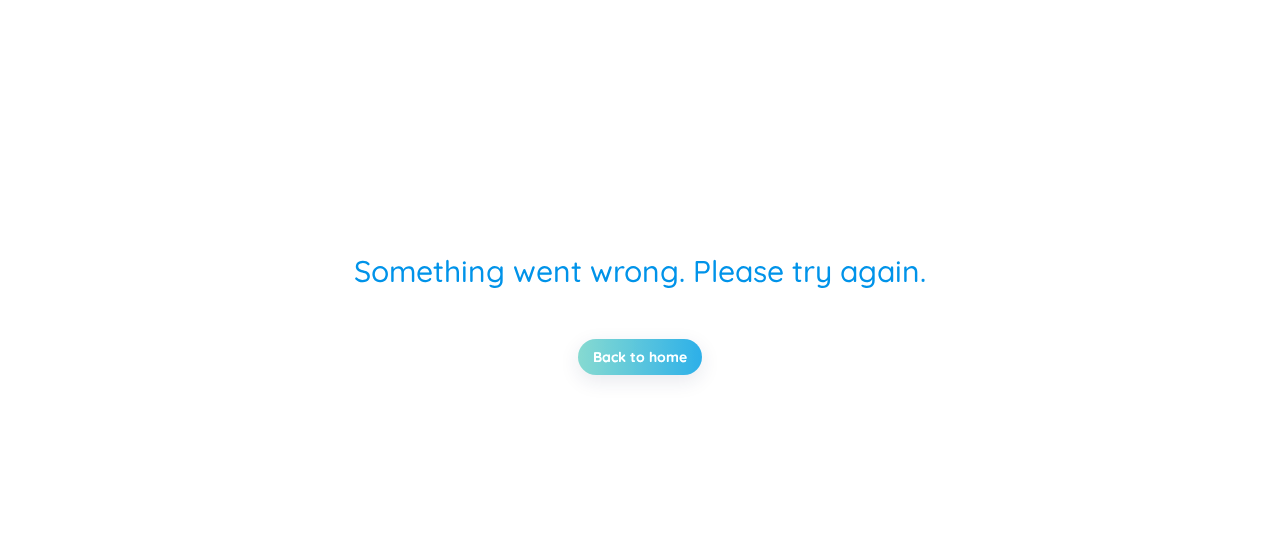 click on "Back to home" at bounding box center (640, 357) 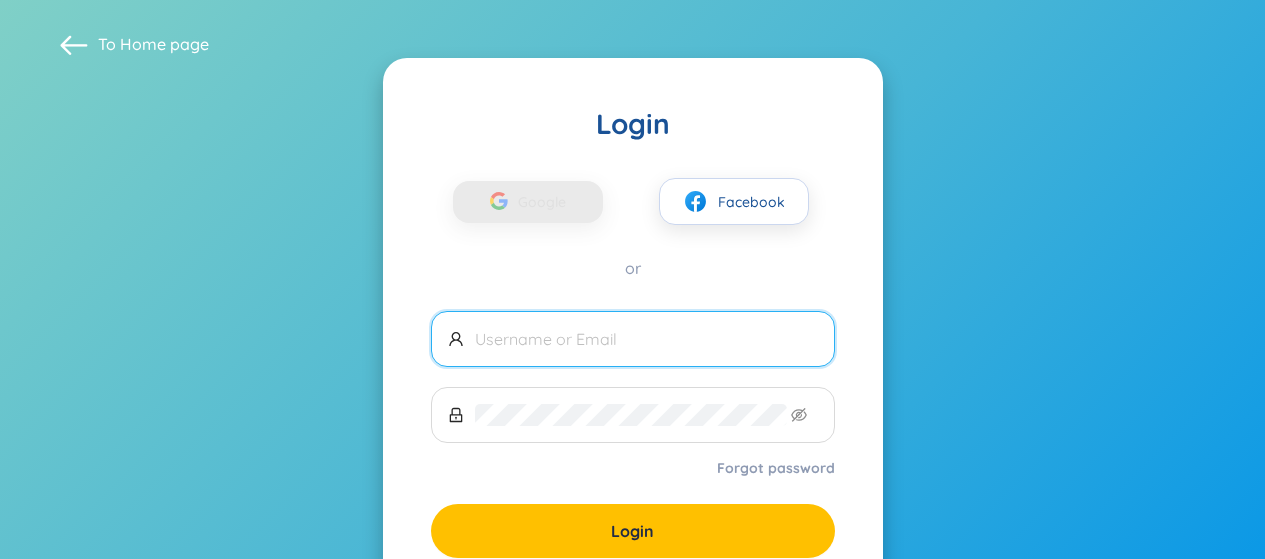 scroll, scrollTop: 52, scrollLeft: 0, axis: vertical 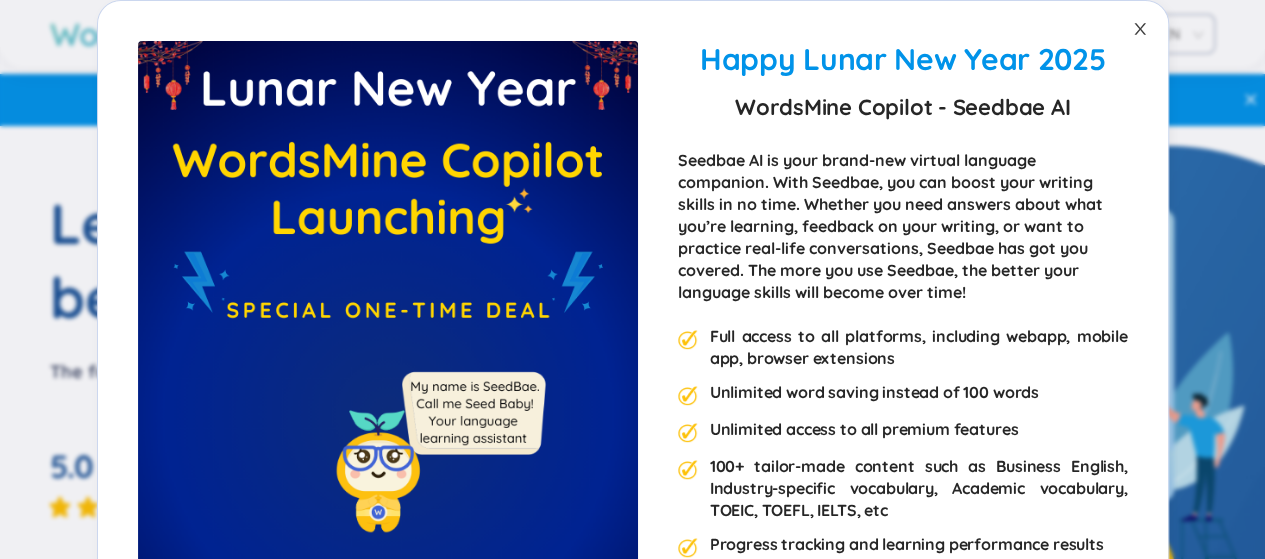 click at bounding box center (1140, 29) 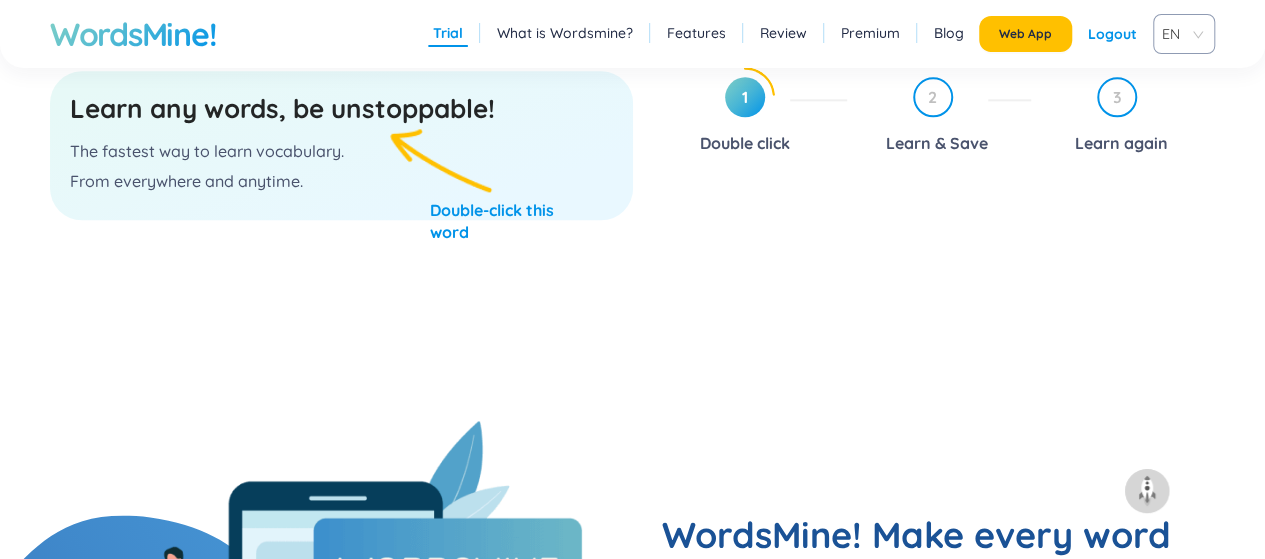 scroll, scrollTop: 1000, scrollLeft: 0, axis: vertical 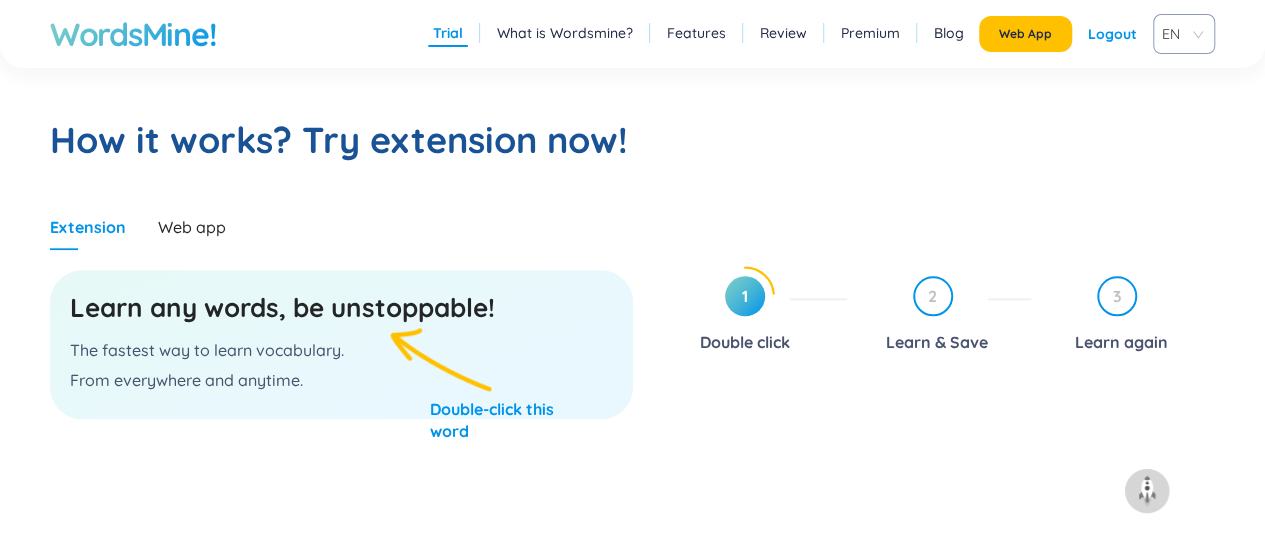 click on "Learn any words, be unstoppable!" at bounding box center (341, 308) 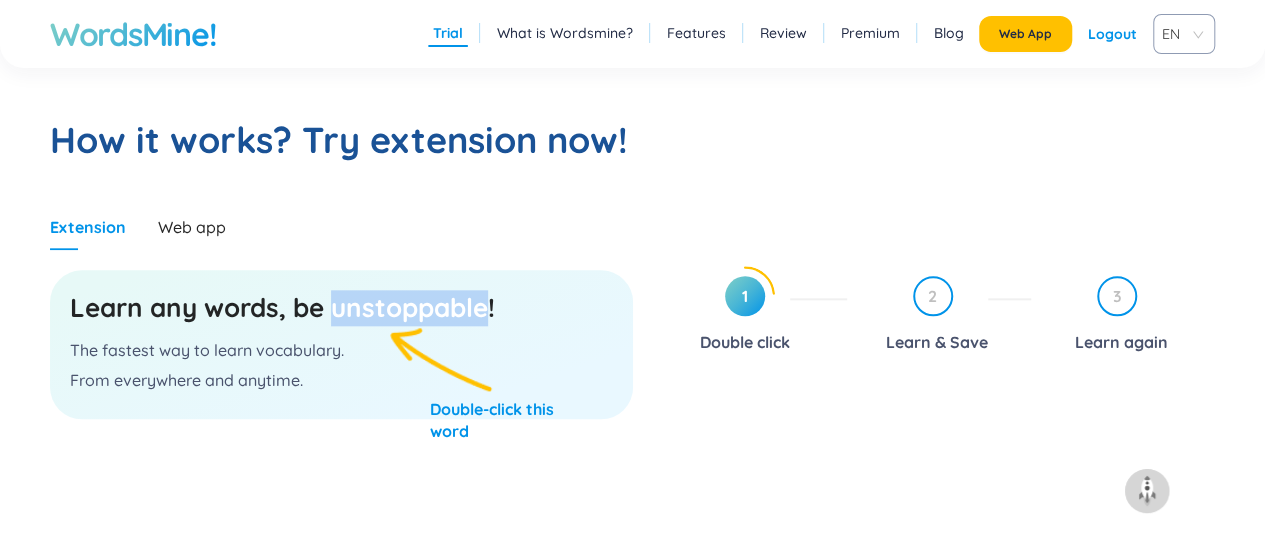 click on "Learn any words, be unstoppable!" at bounding box center (341, 308) 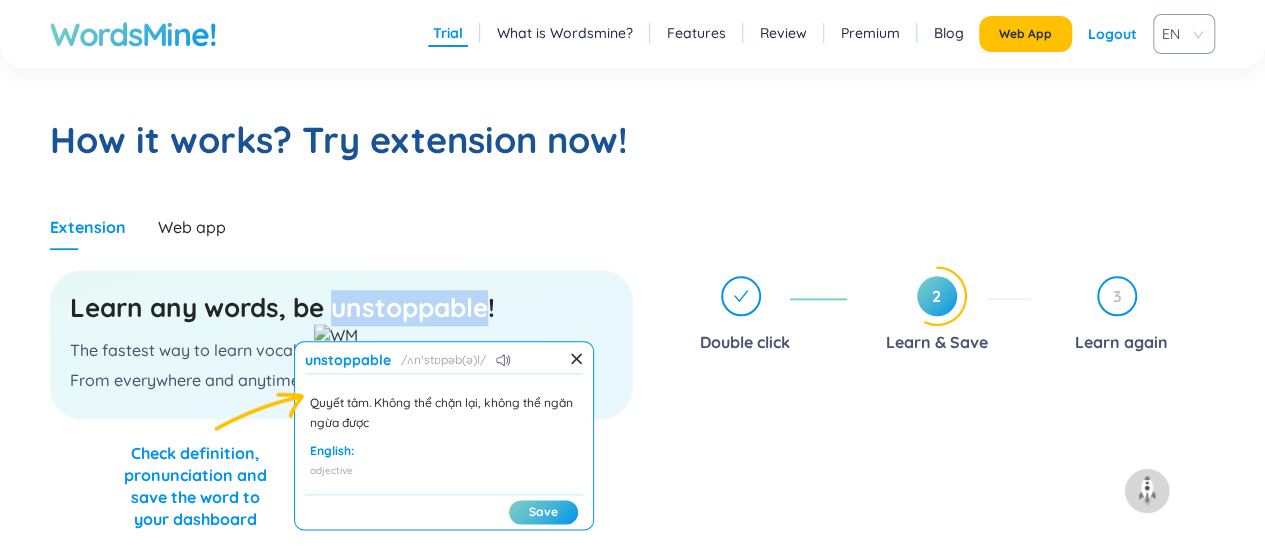 scroll, scrollTop: 70, scrollLeft: 0, axis: vertical 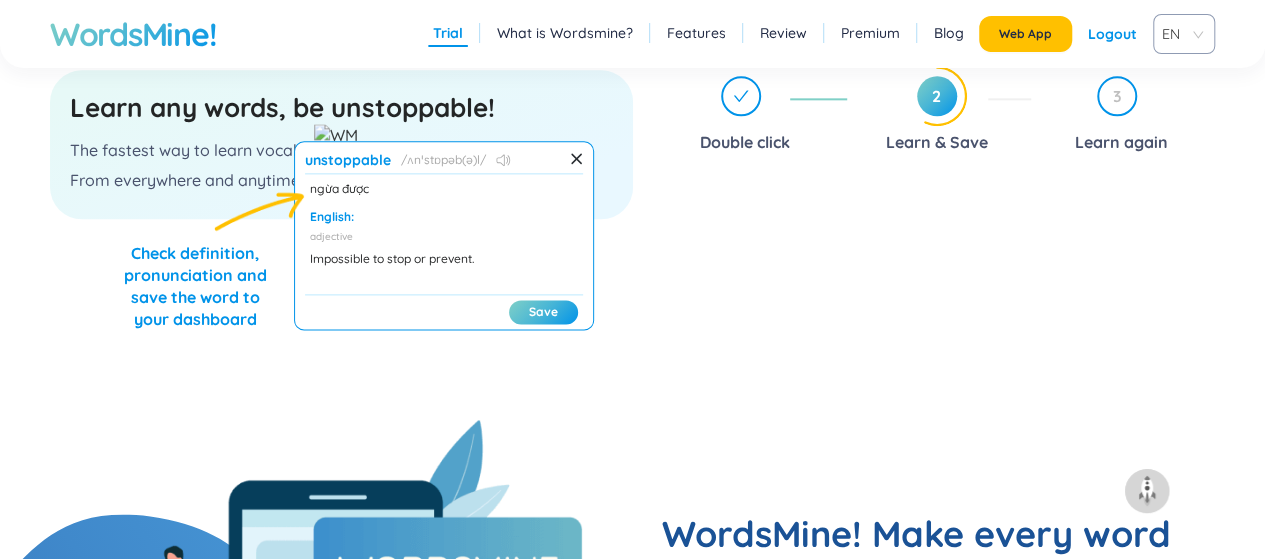 click at bounding box center (503, 160) 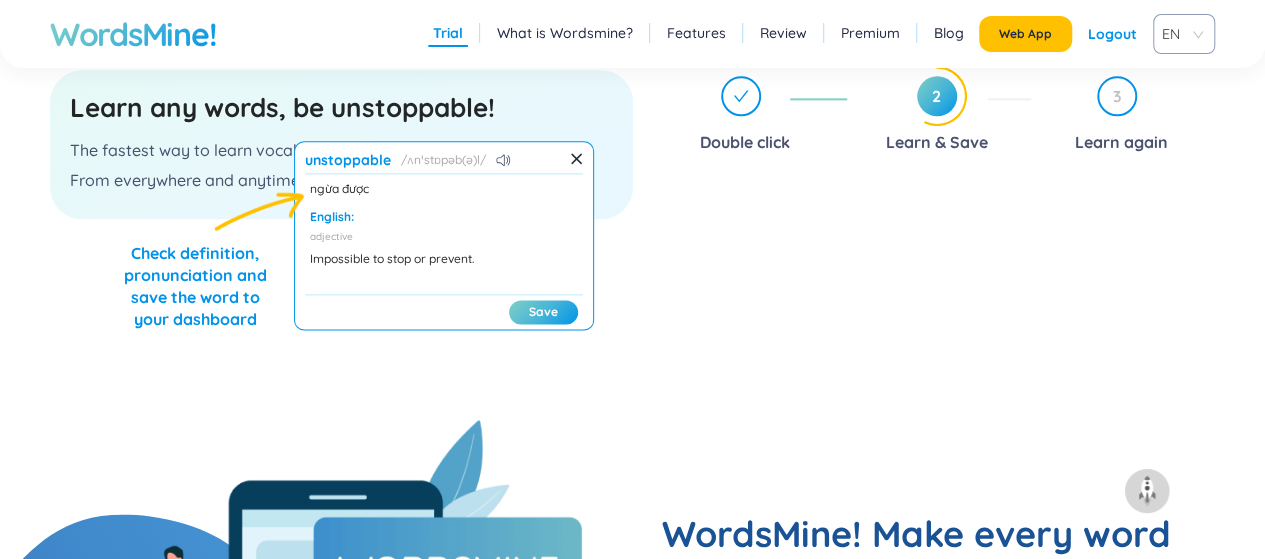 click on "Quyết tâm. Không thể chặn lại, không thể ngăn ngừa được" at bounding box center [444, 179] 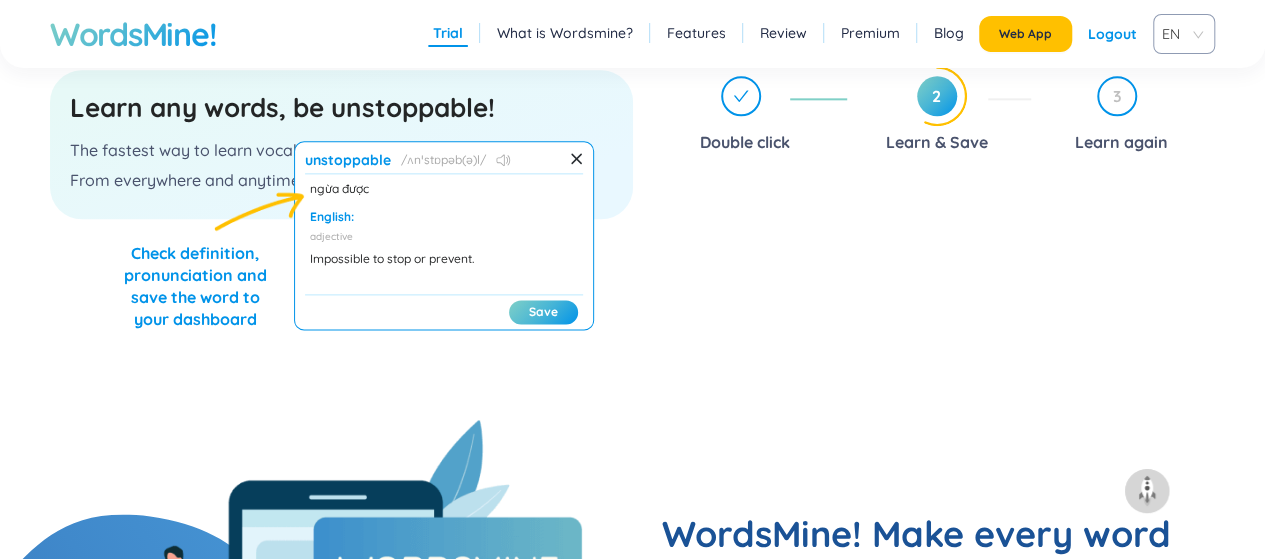 click at bounding box center [507, 160] 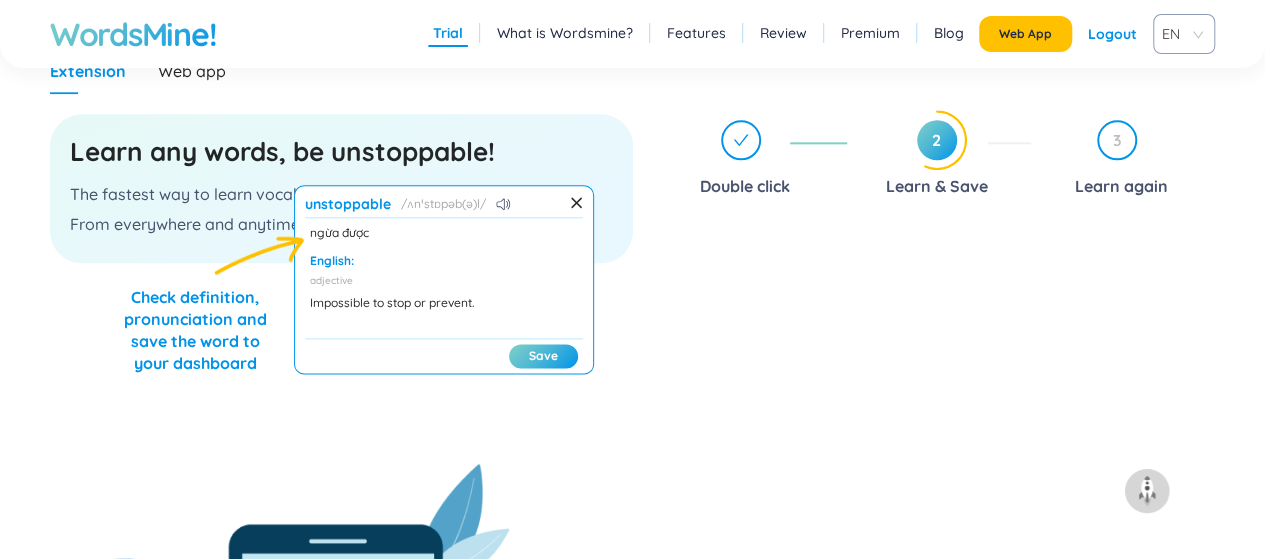 scroll, scrollTop: 1100, scrollLeft: 0, axis: vertical 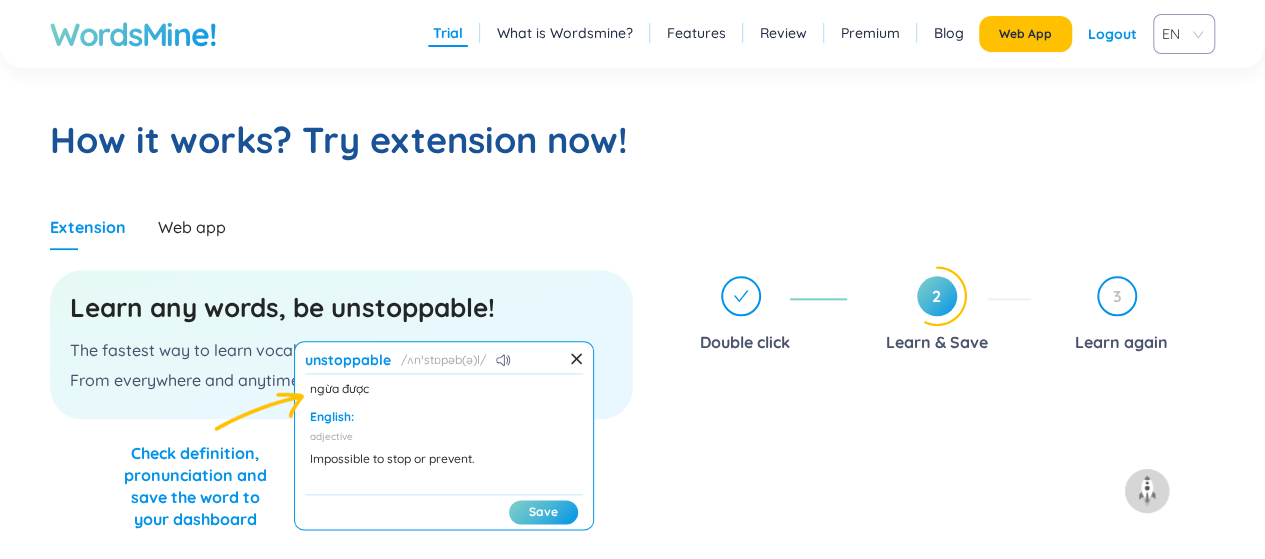 click on "Save" at bounding box center (543, 512) 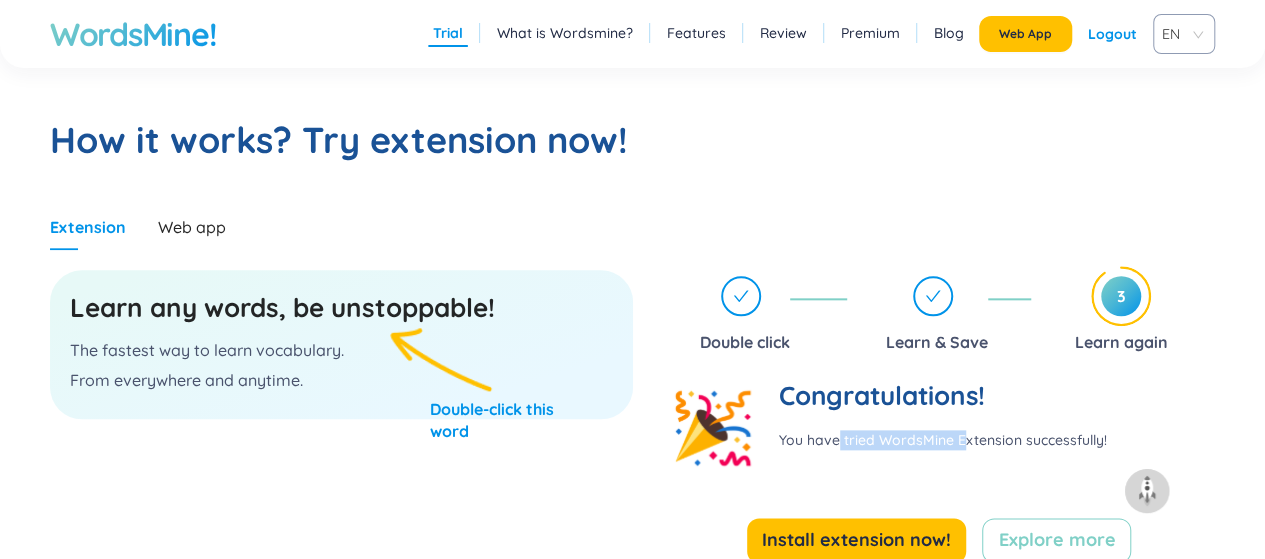 drag, startPoint x: 842, startPoint y: 435, endPoint x: 962, endPoint y: 450, distance: 120.93387 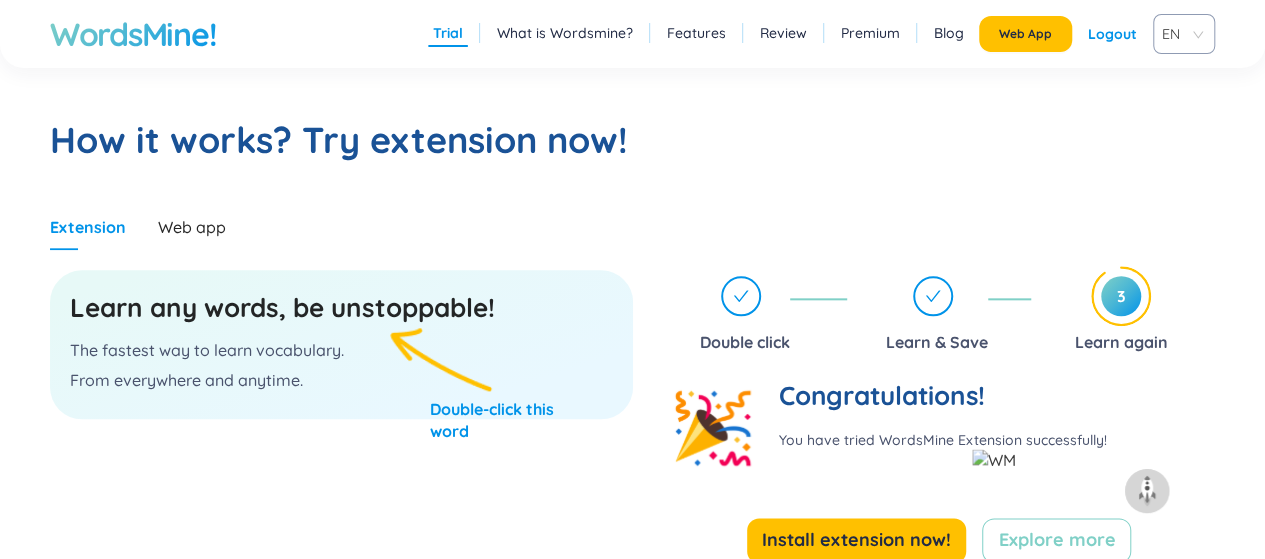 click on "You have tried WordsMine Extension successfully!" at bounding box center (943, 440) 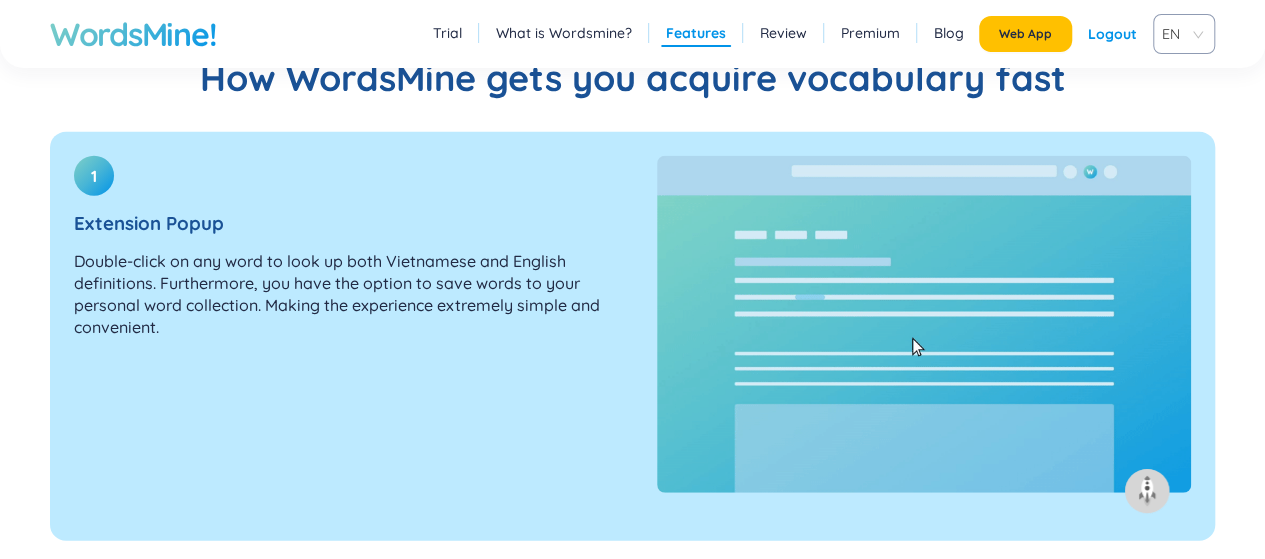scroll, scrollTop: 2600, scrollLeft: 0, axis: vertical 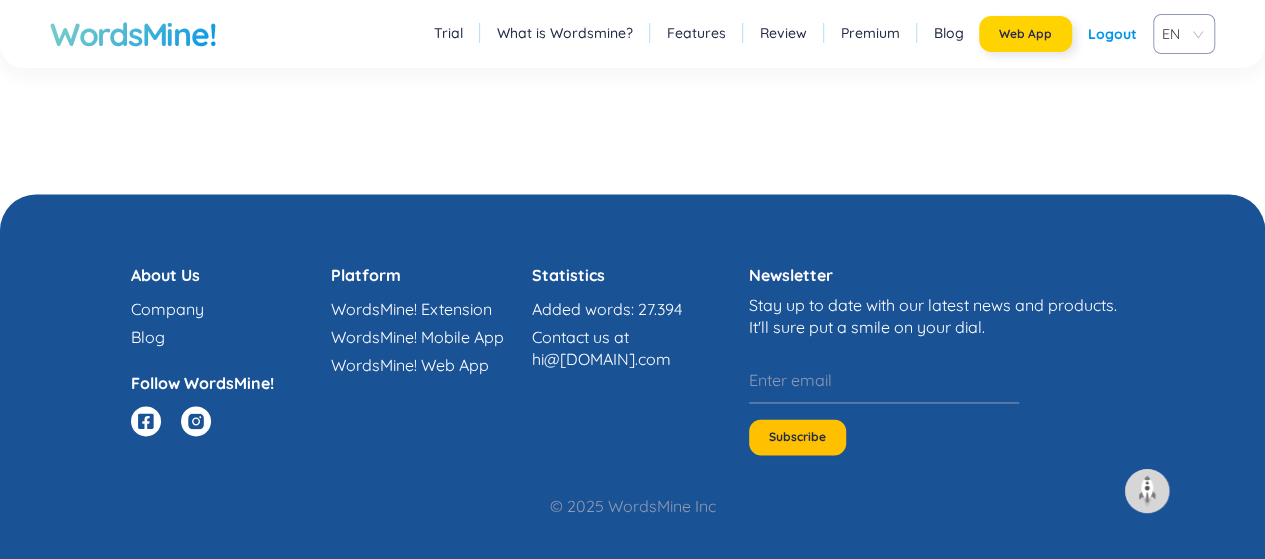 click on "Web App" at bounding box center [1025, 34] 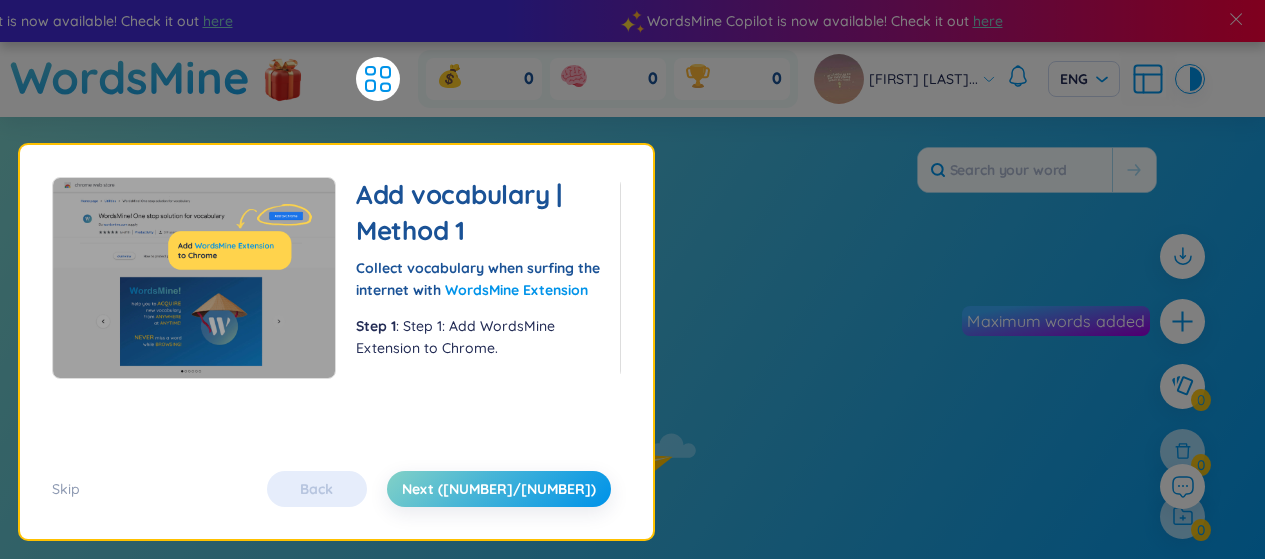 scroll, scrollTop: 0, scrollLeft: 0, axis: both 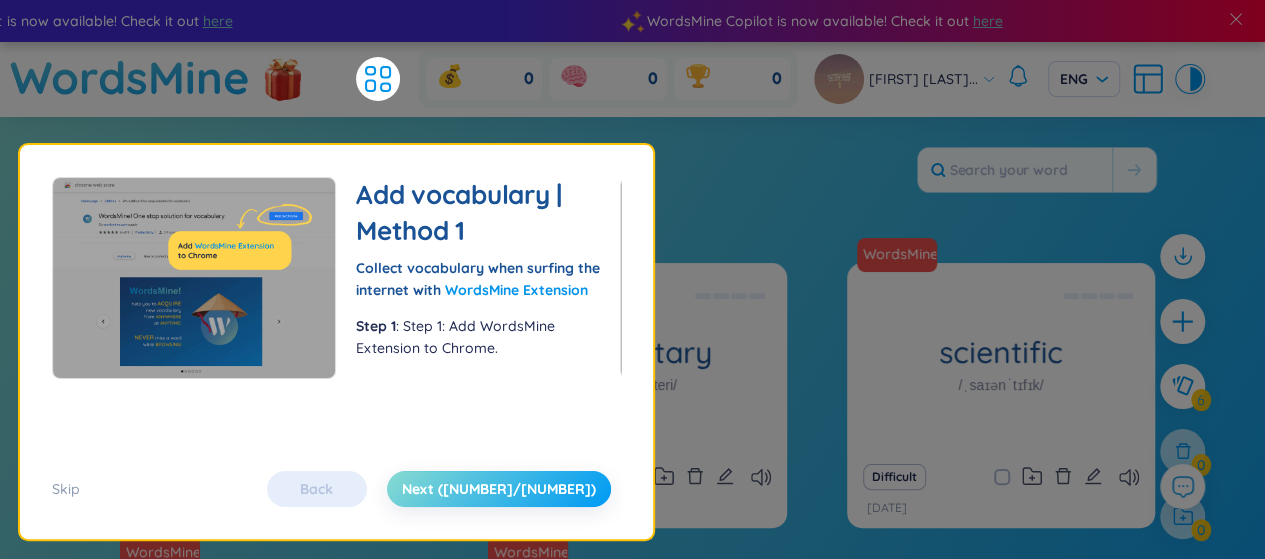 click on "Next ([NUMBER]/[NUMBER])" at bounding box center (499, 489) 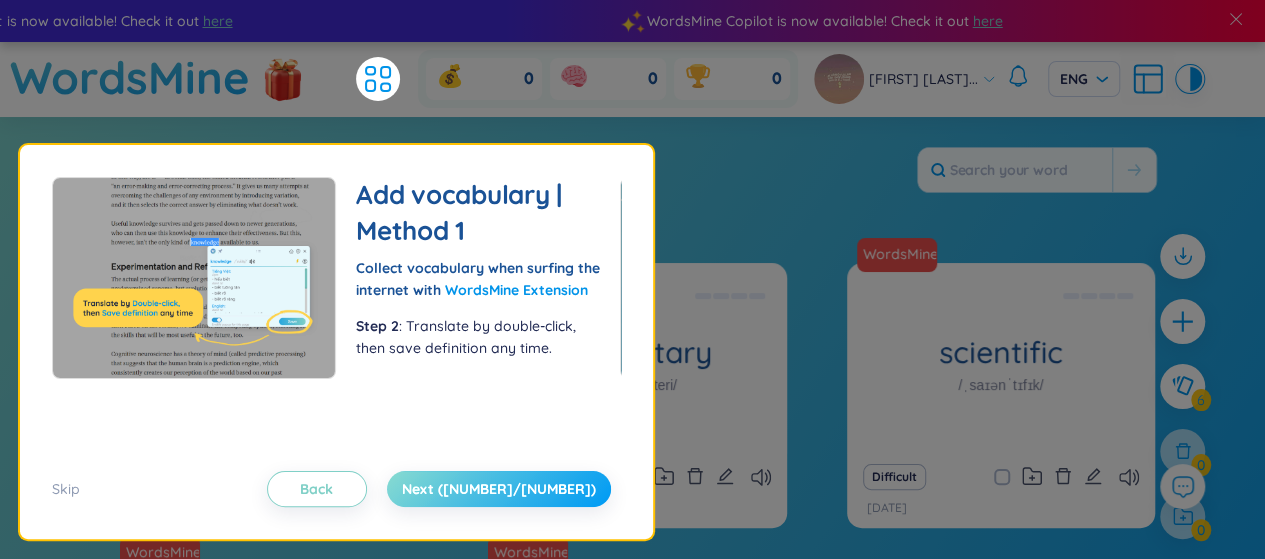click on "Next ([NUMBER]/[NUMBER])" at bounding box center (499, 489) 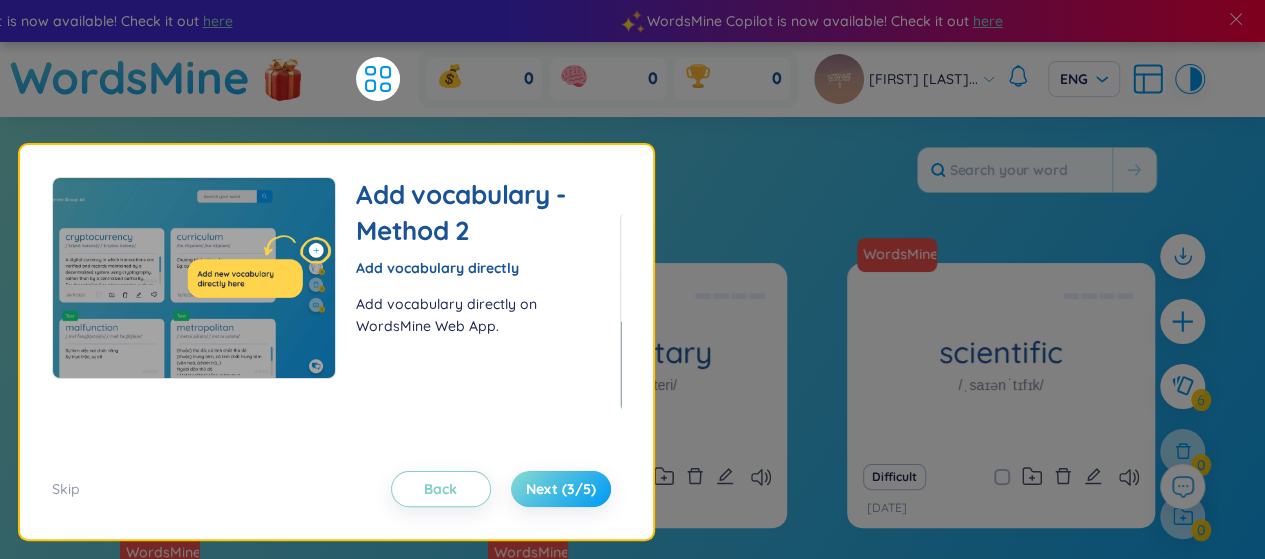 click on "Next (3/5)" at bounding box center [561, 489] 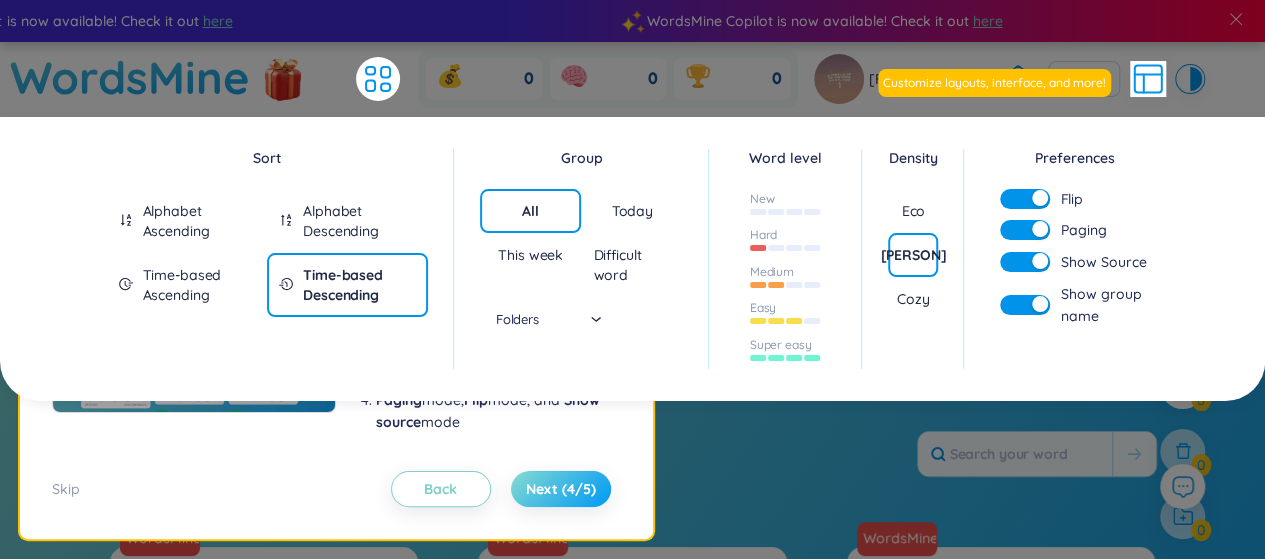 click on "Next (4/5)" at bounding box center [561, 489] 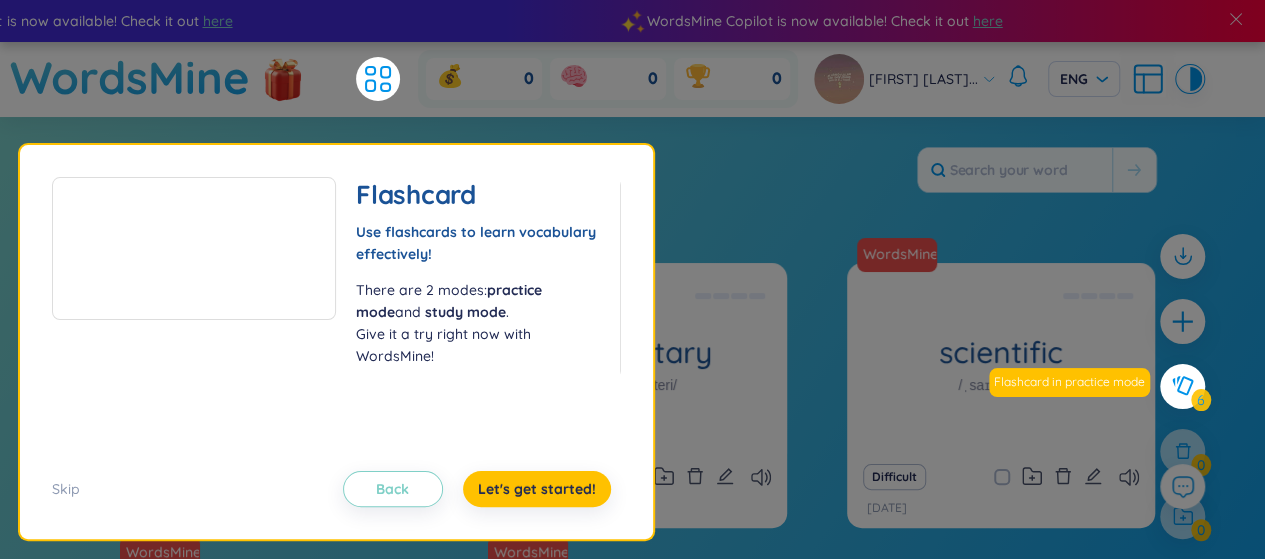 click on "Flashcard Use flashcards to learn vocabulary effectively! There are 2 modes:  practice mode  and   study mode . Give it a try right now with WordsMine! Add vocabulary | Method 1 Collect vocabulary when surfing the internet with   WordsMine Extension   Step 1 : Step 1: Add WordsMine Extension to Chrome. Add vocabulary | Method 1 Collect vocabulary when surfing the internet with   WordsMine Extension Step 2 : Translate by double-click, then save definition any time. Add vocabulary - Method 2 Add vocabulary directly Add vocabulary directly on WordsMine Web App. Preference Mode WordsMine Web App allows customizing WordsMine Web App allows customizing: Sort  mode Group  mode Layout density Paging  mode,  Flip  mode, and   Show source  mode Flashcard Use flashcards to learn vocabulary effectively! There are 2 modes:  practice mode  and   study mode . Give it a try right now with WordsMine! Add vocabulary | Method 1 Collect vocabulary when surfing the internet with   WordsMine Extension   Step 1   Step 2 Sort  mode" at bounding box center (336, 312) 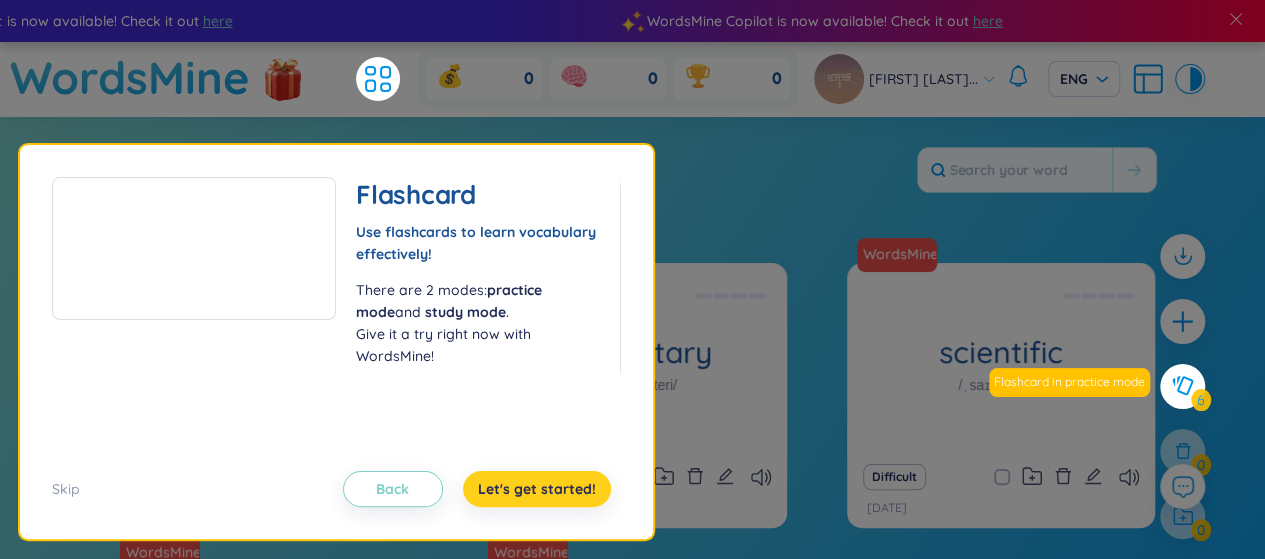click on "Let's get started!" at bounding box center [537, 489] 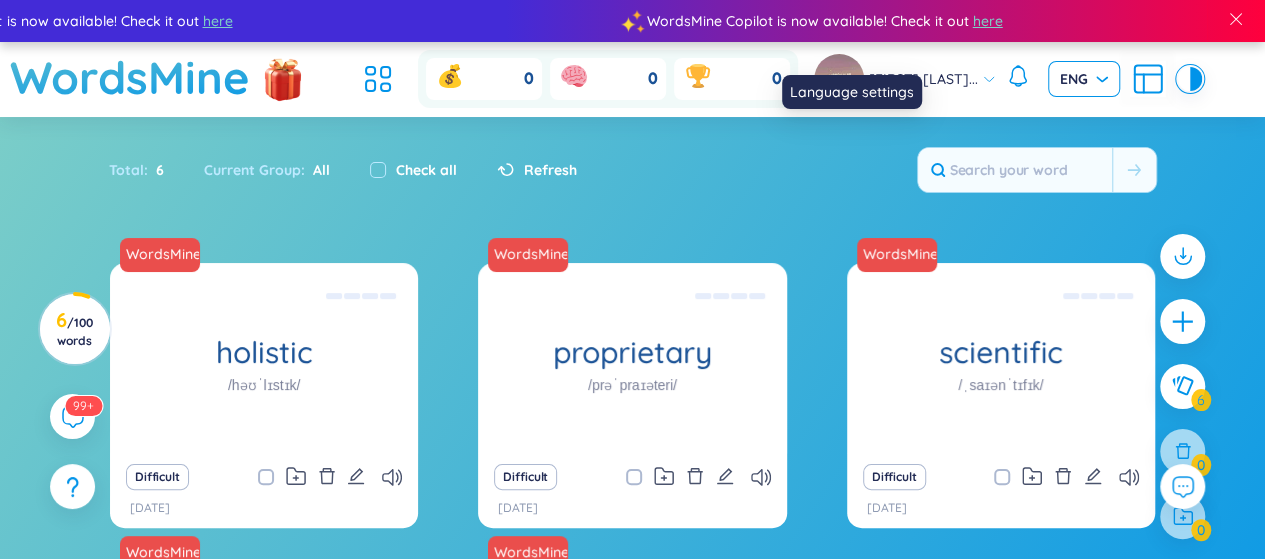 click on "ENG" at bounding box center [1084, 79] 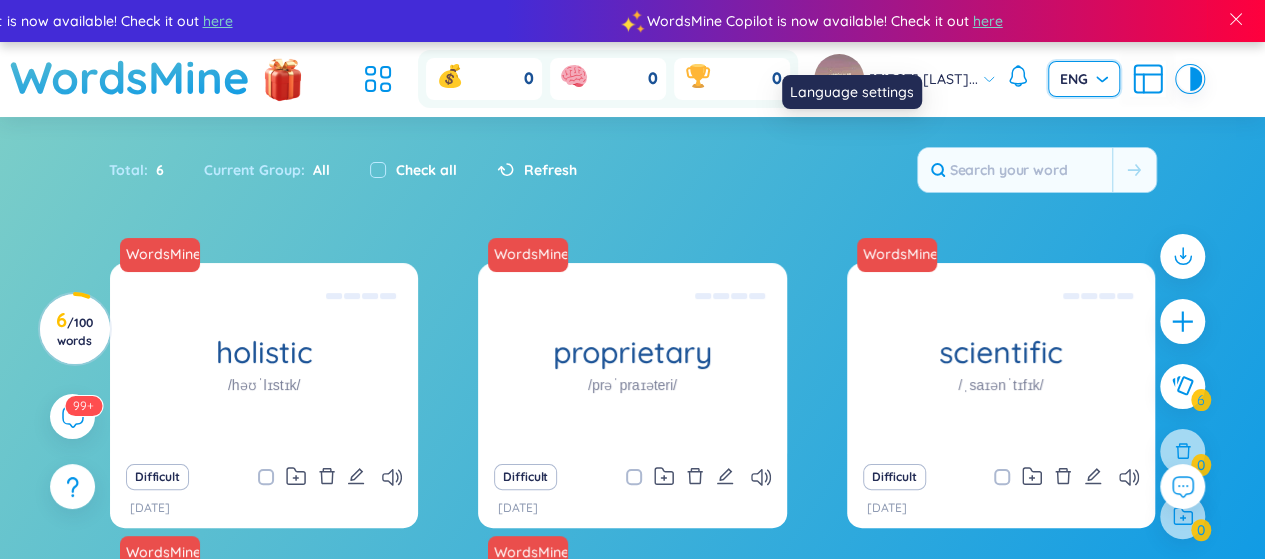 click on "ENG" at bounding box center (1084, 79) 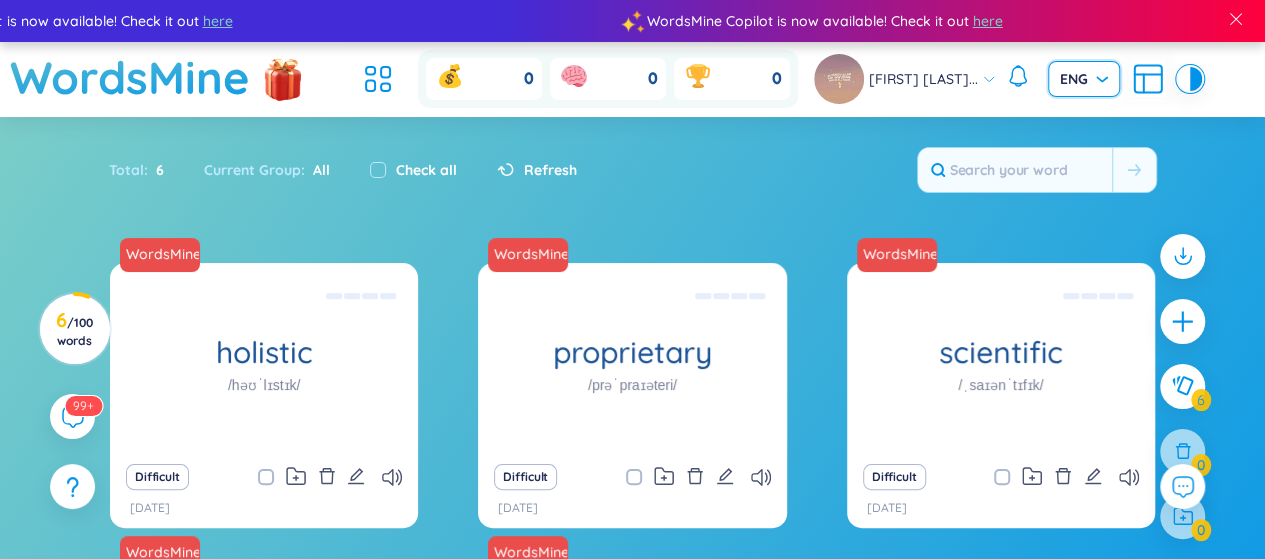 scroll, scrollTop: 100, scrollLeft: 0, axis: vertical 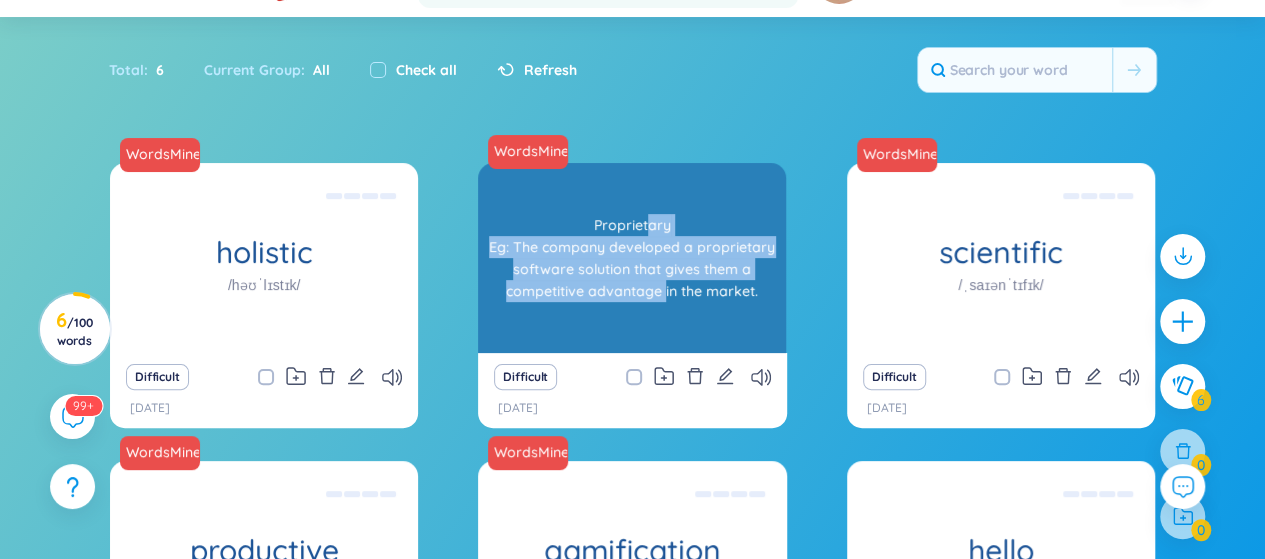 drag, startPoint x: 658, startPoint y: 293, endPoint x: 676, endPoint y: 350, distance: 59.77458 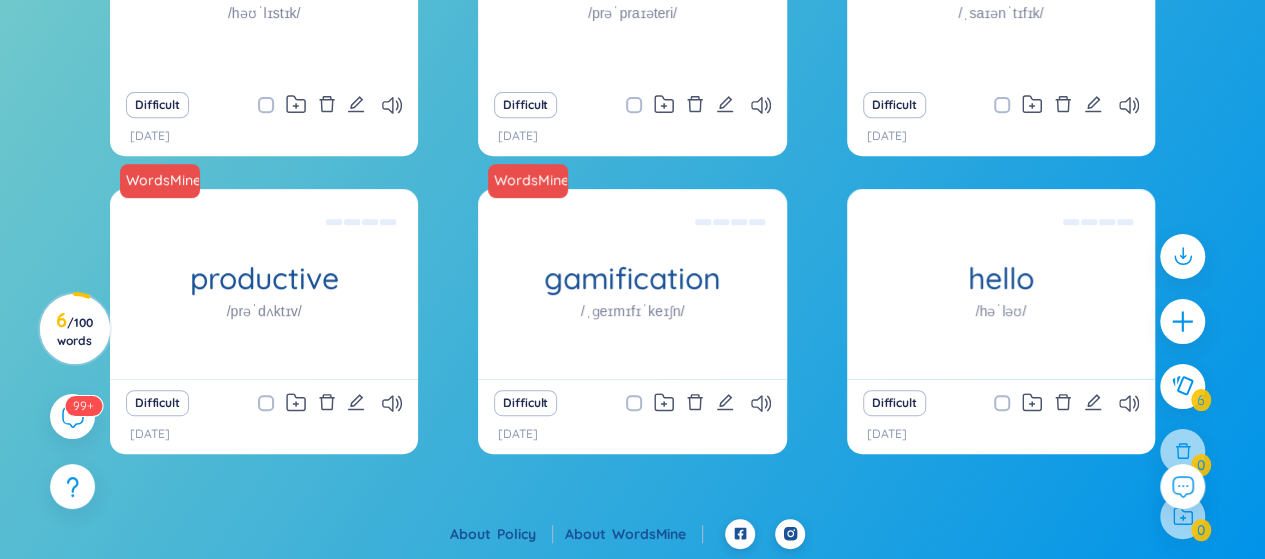 scroll, scrollTop: 400, scrollLeft: 0, axis: vertical 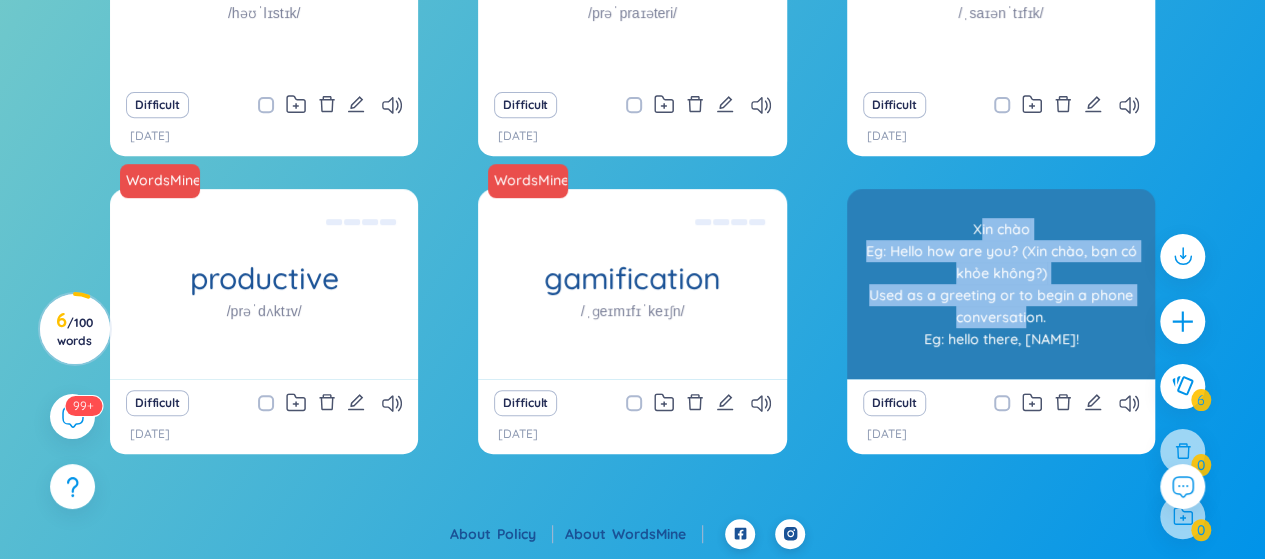 drag, startPoint x: 977, startPoint y: 243, endPoint x: 1028, endPoint y: 351, distance: 119.43617 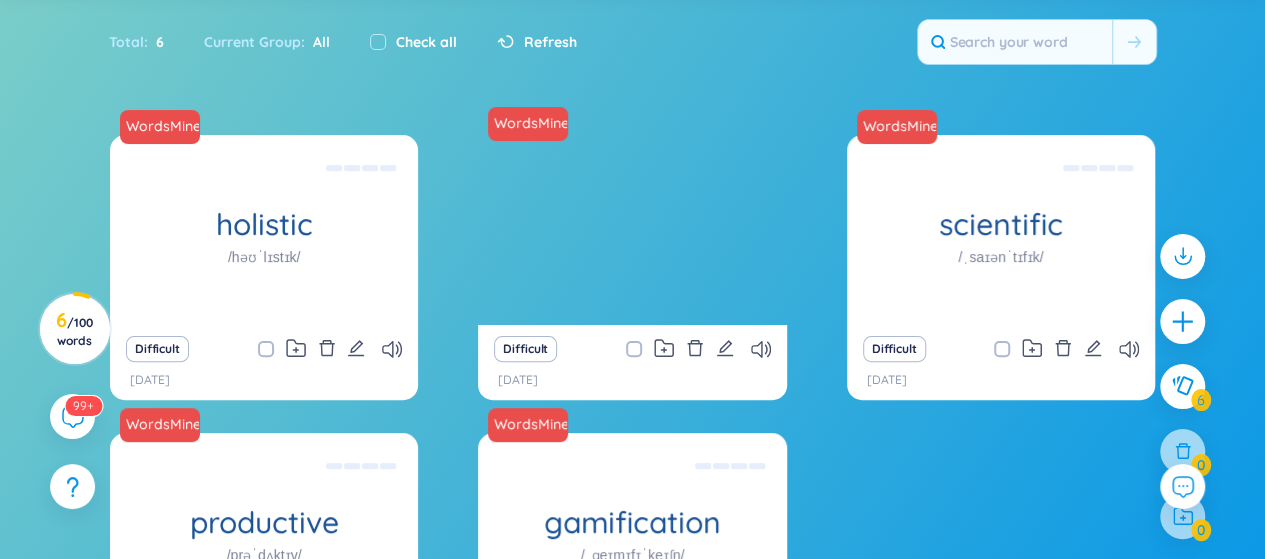 scroll, scrollTop: 0, scrollLeft: 0, axis: both 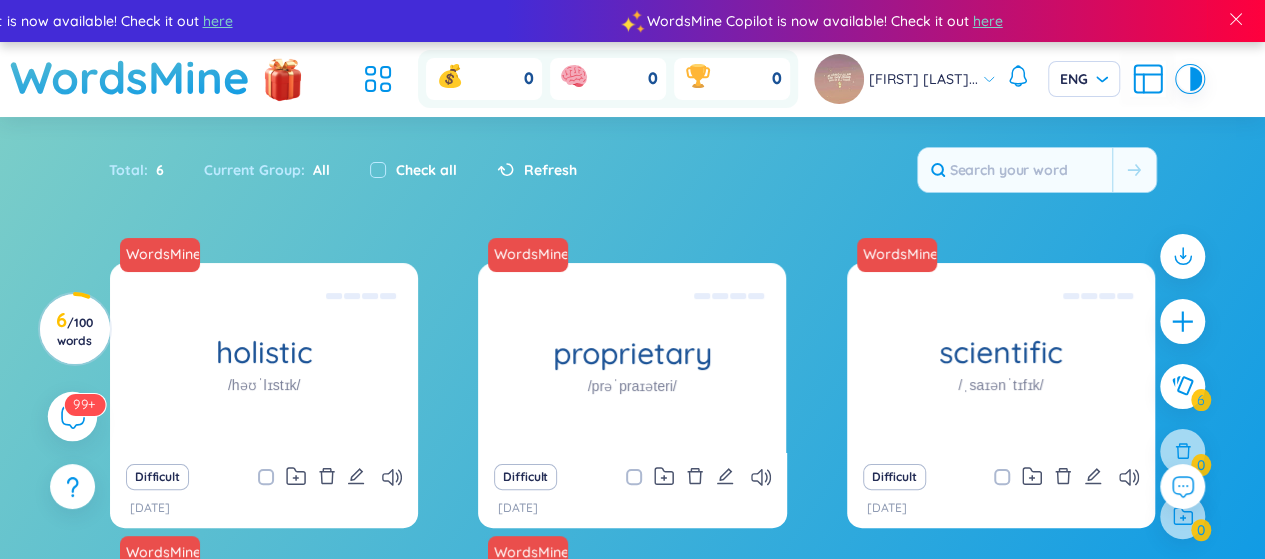 click on "99+" at bounding box center [84, 404] 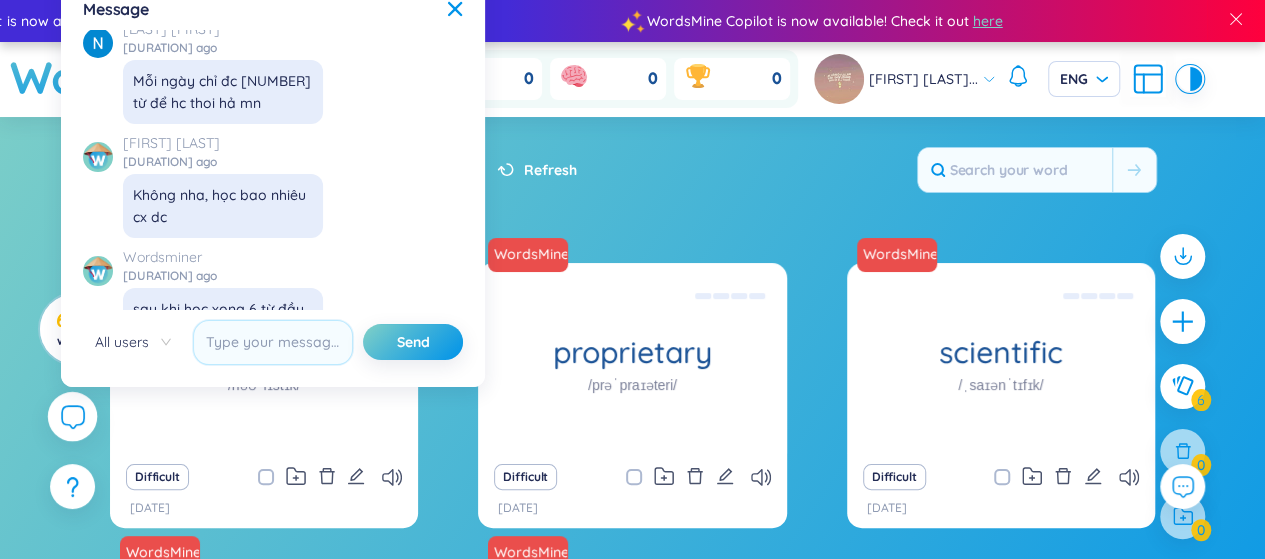 scroll, scrollTop: 22828, scrollLeft: 0, axis: vertical 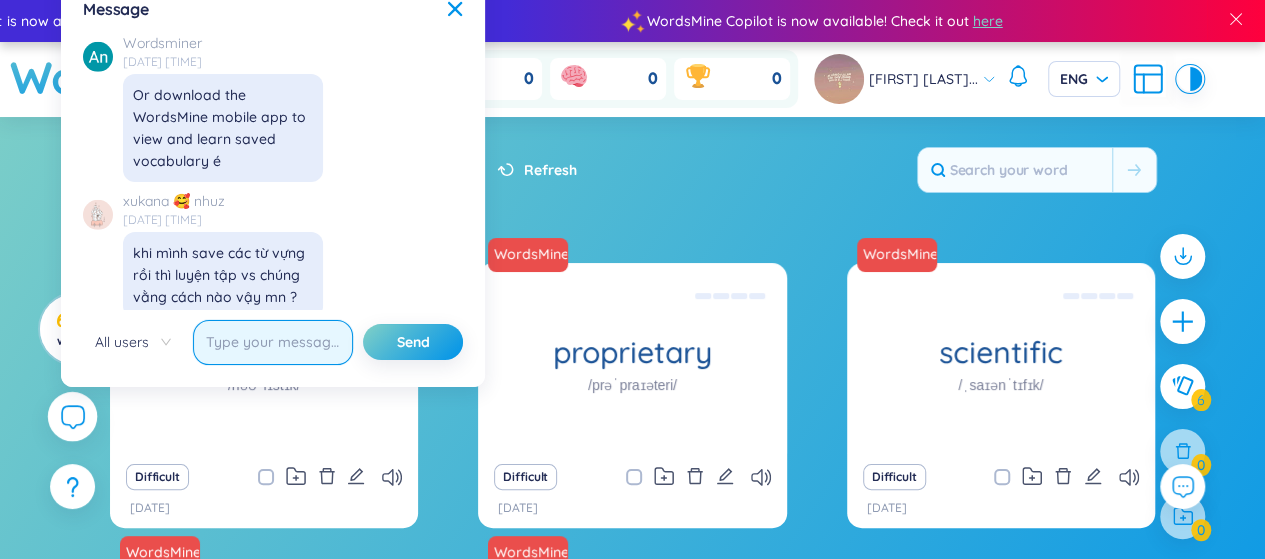 click at bounding box center (273, 342) 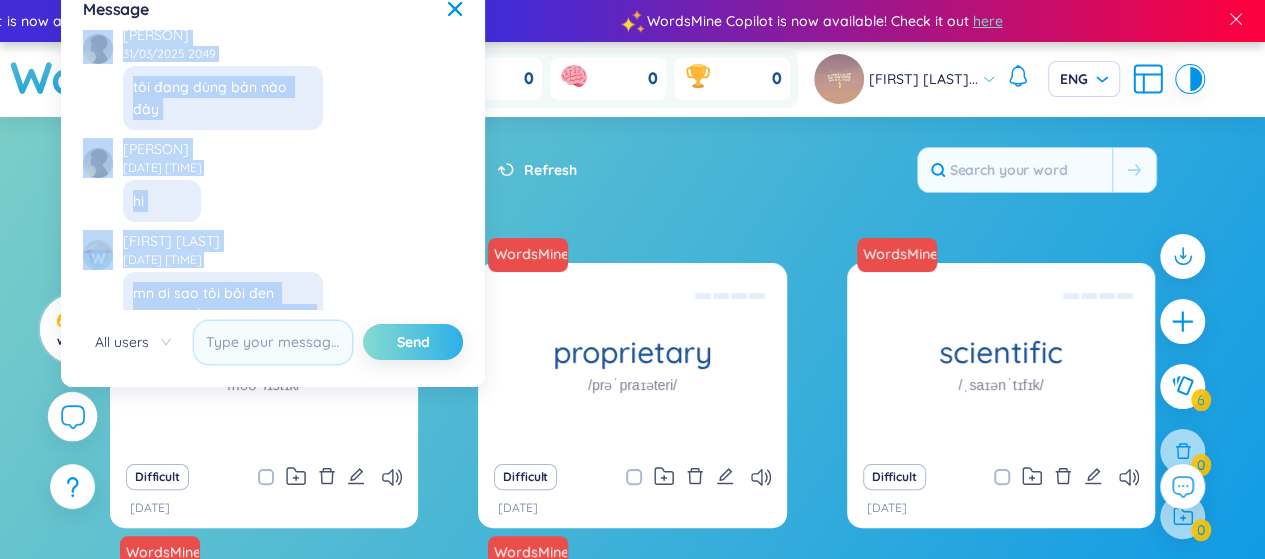 drag, startPoint x: 462, startPoint y: 250, endPoint x: 456, endPoint y: 349, distance: 99.18165 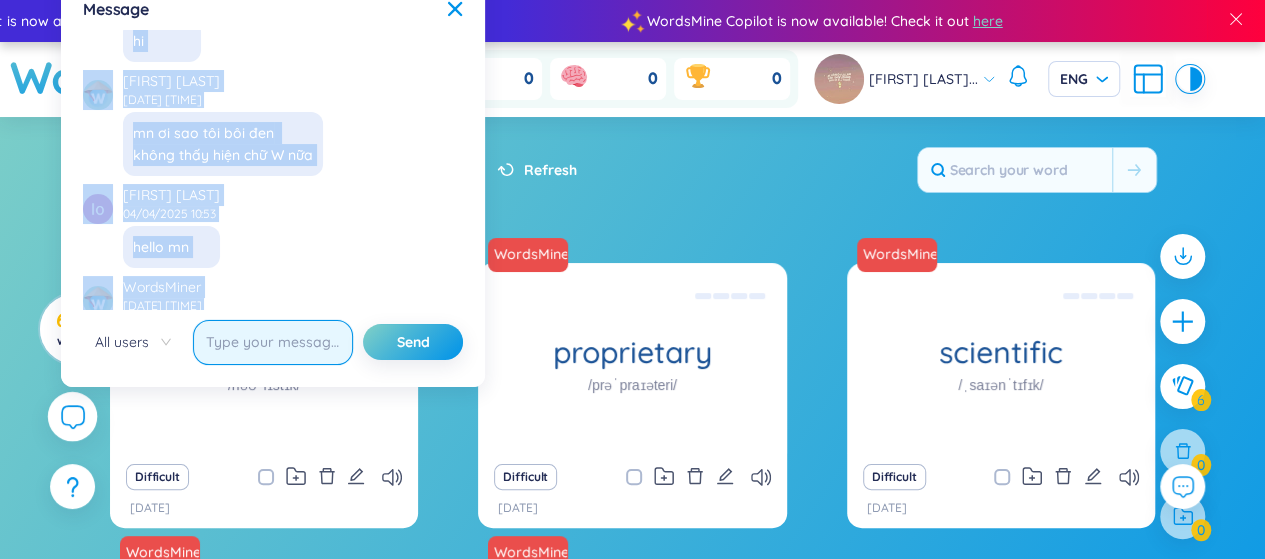 click at bounding box center [273, 342] 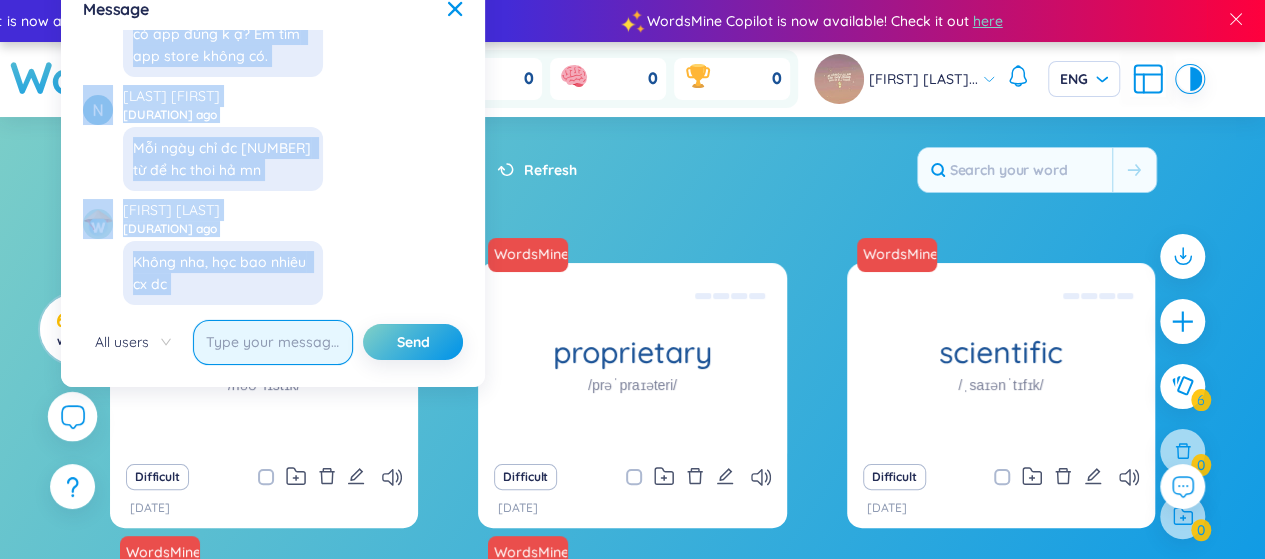 scroll, scrollTop: 22828, scrollLeft: 0, axis: vertical 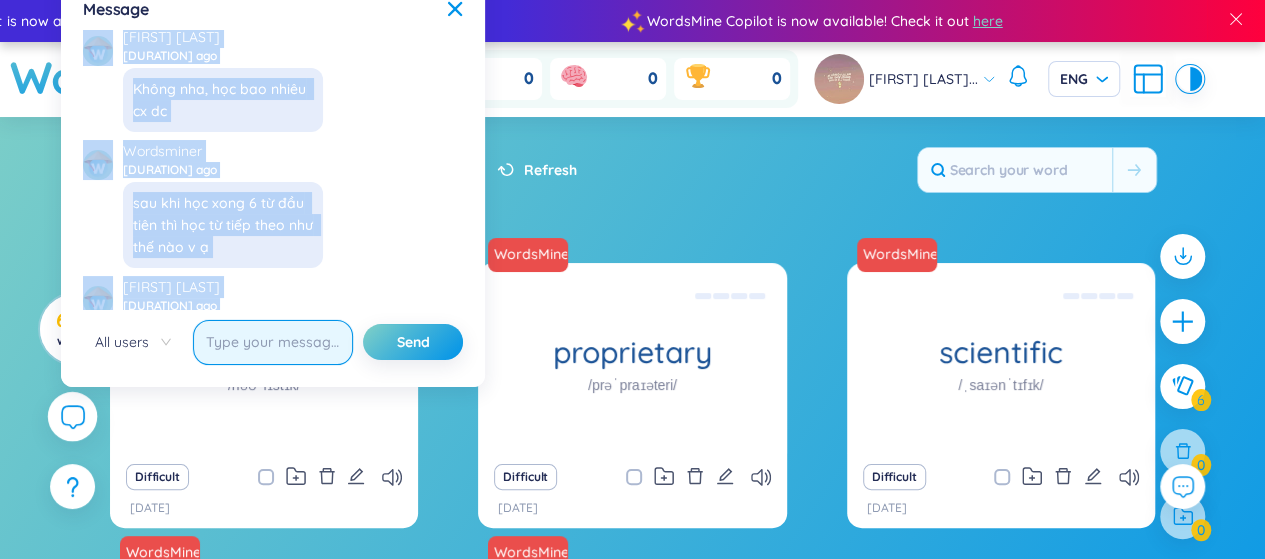 click at bounding box center [273, 342] 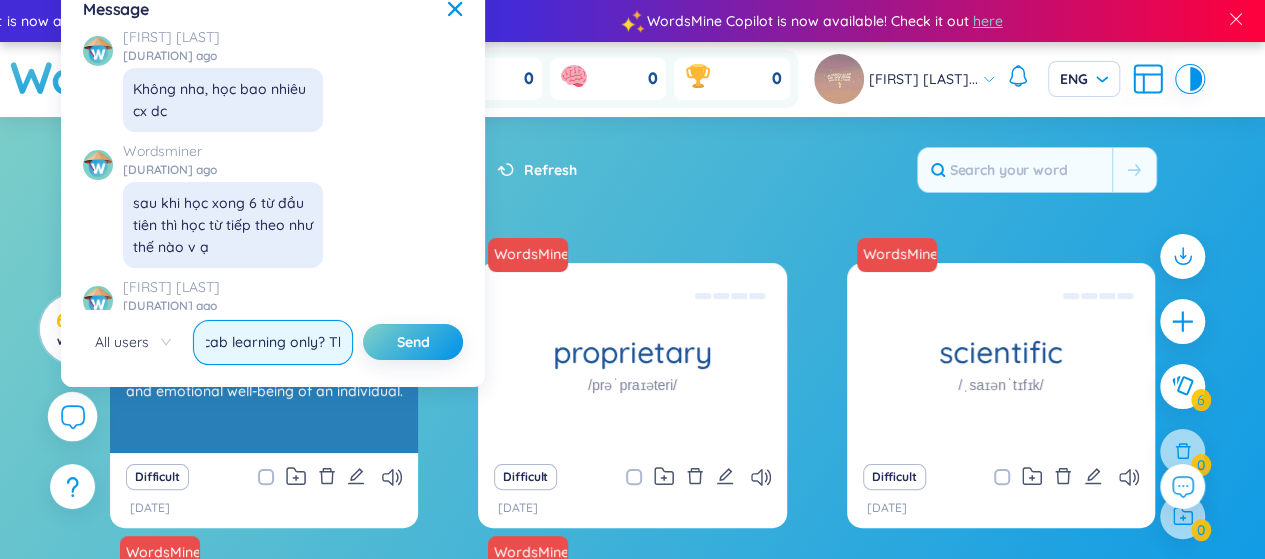 scroll, scrollTop: 0, scrollLeft: 757, axis: horizontal 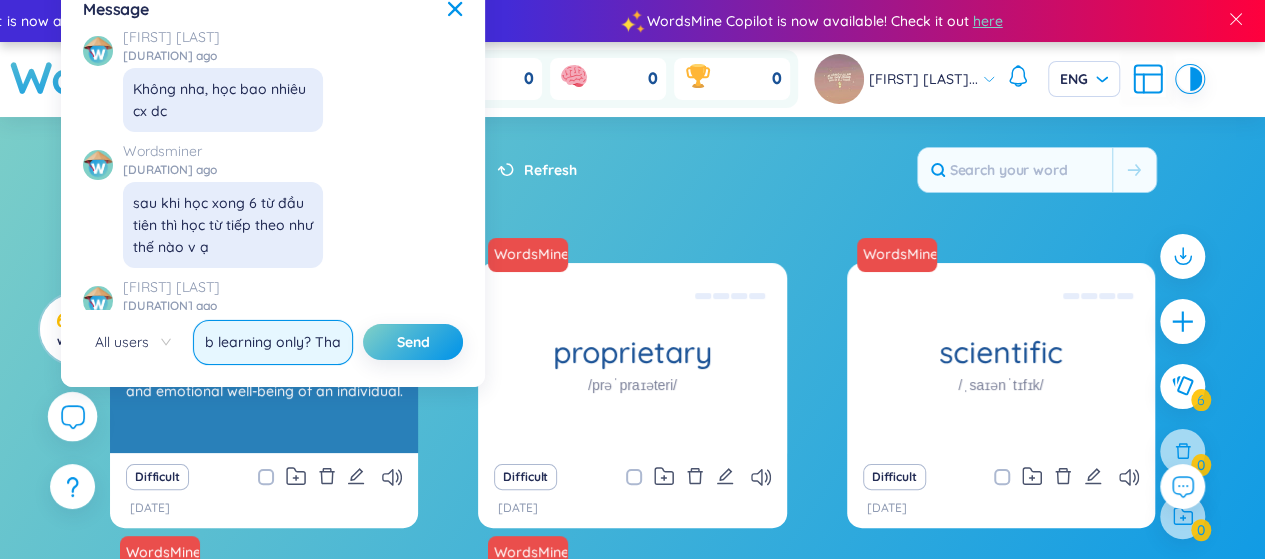 type on "Hi i have a question. Can u save like arabic words? so i can improve my arabic vocabs? or is this for english vocab learning only? Thanks" 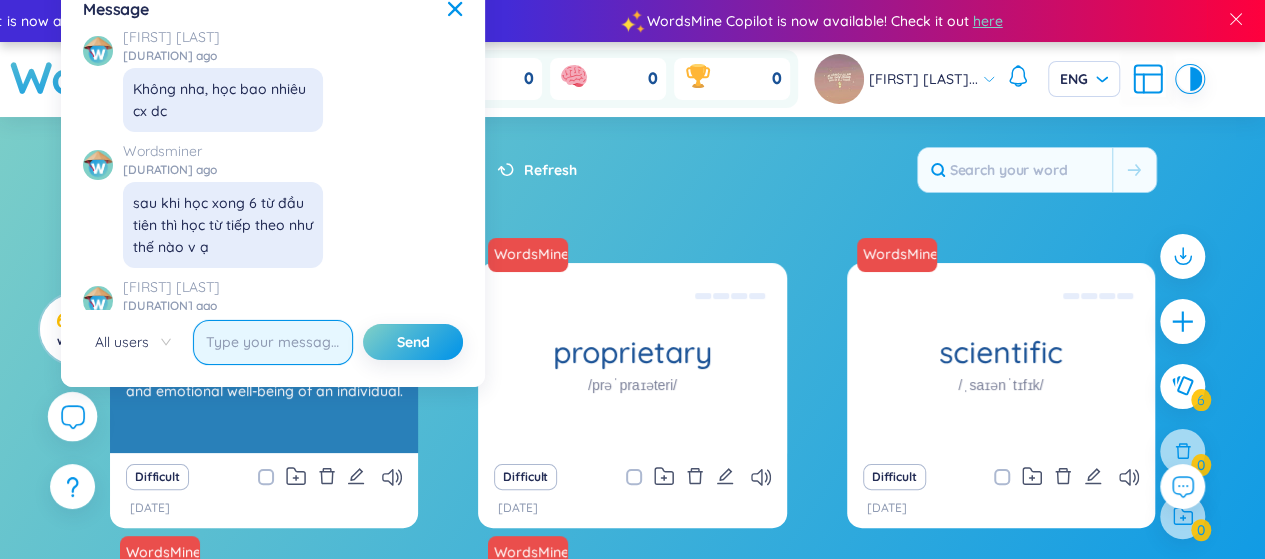 scroll, scrollTop: 0, scrollLeft: 0, axis: both 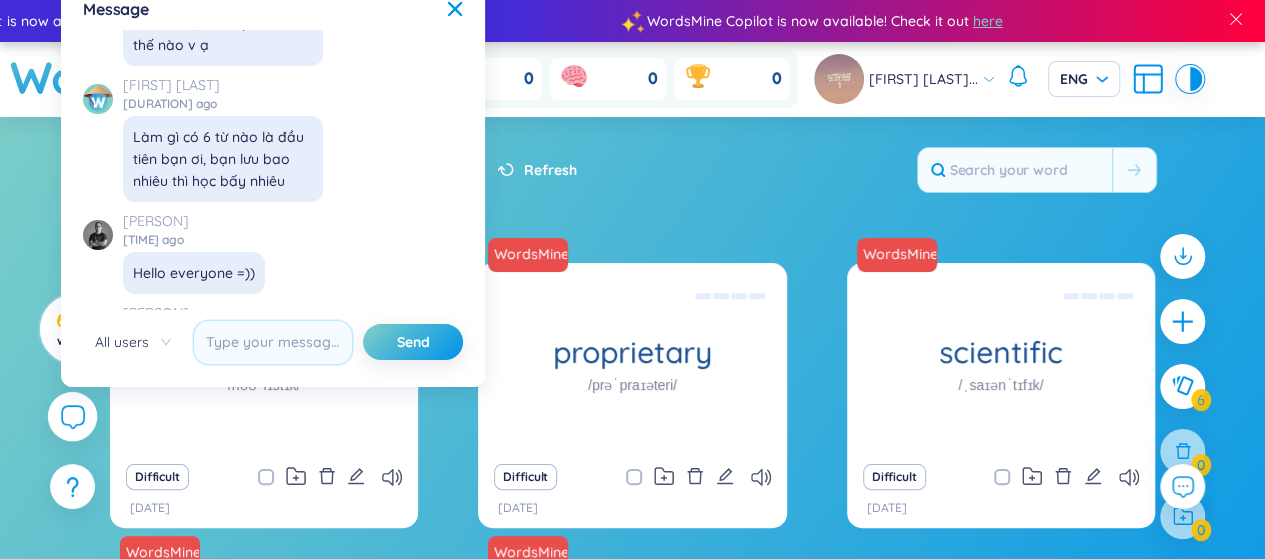 click on "Total :       6 Current Group :     All Check all   Refresh" at bounding box center (633, 180) 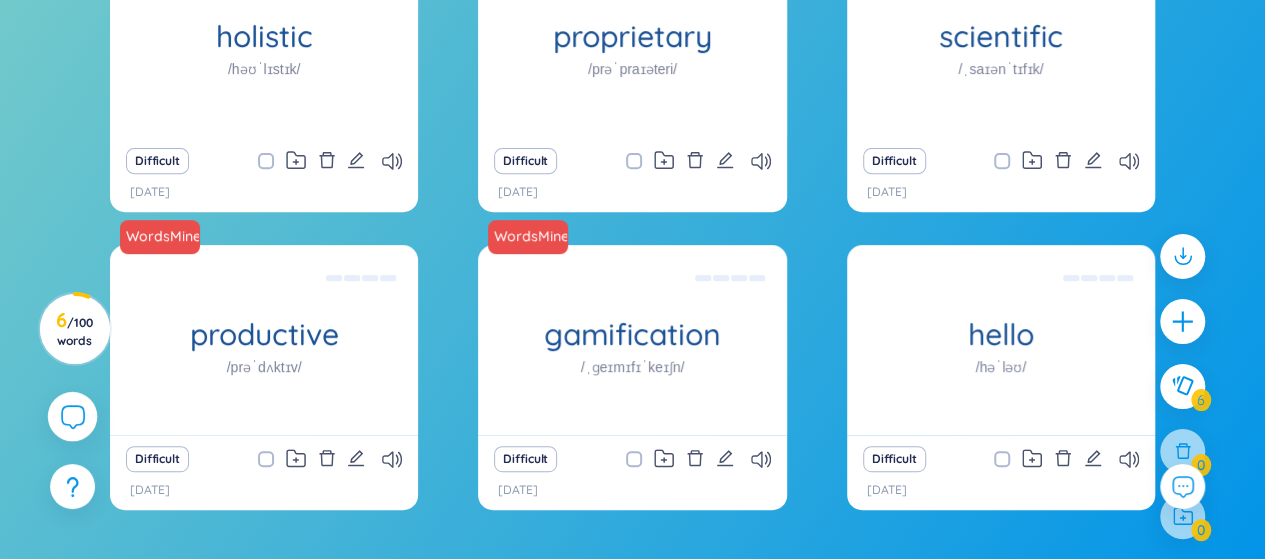 scroll, scrollTop: 128, scrollLeft: 0, axis: vertical 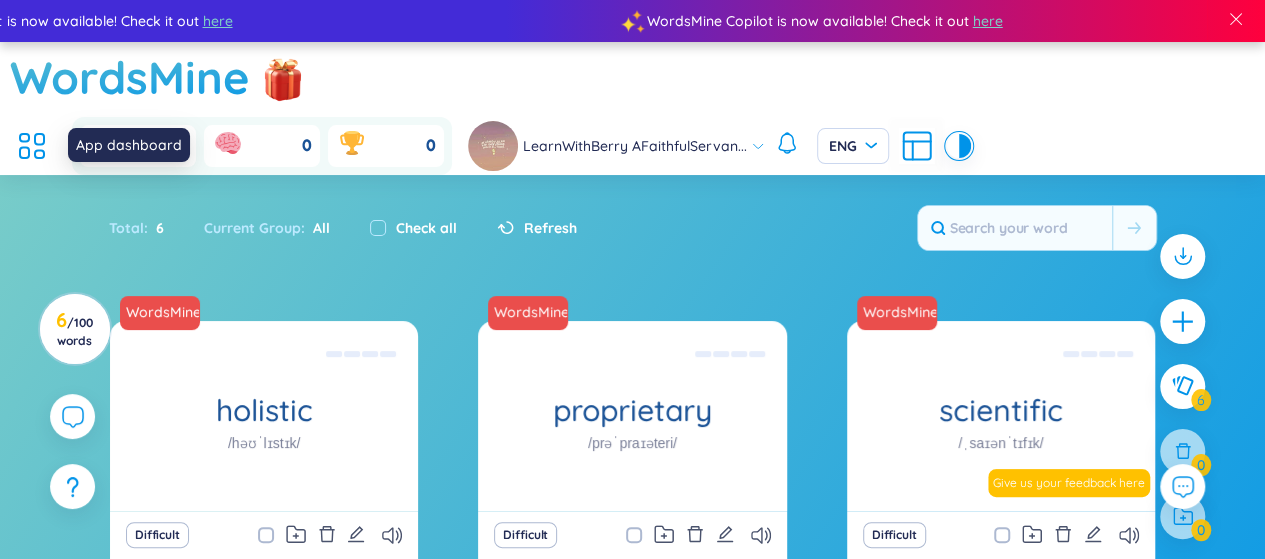 click at bounding box center [32, 146] 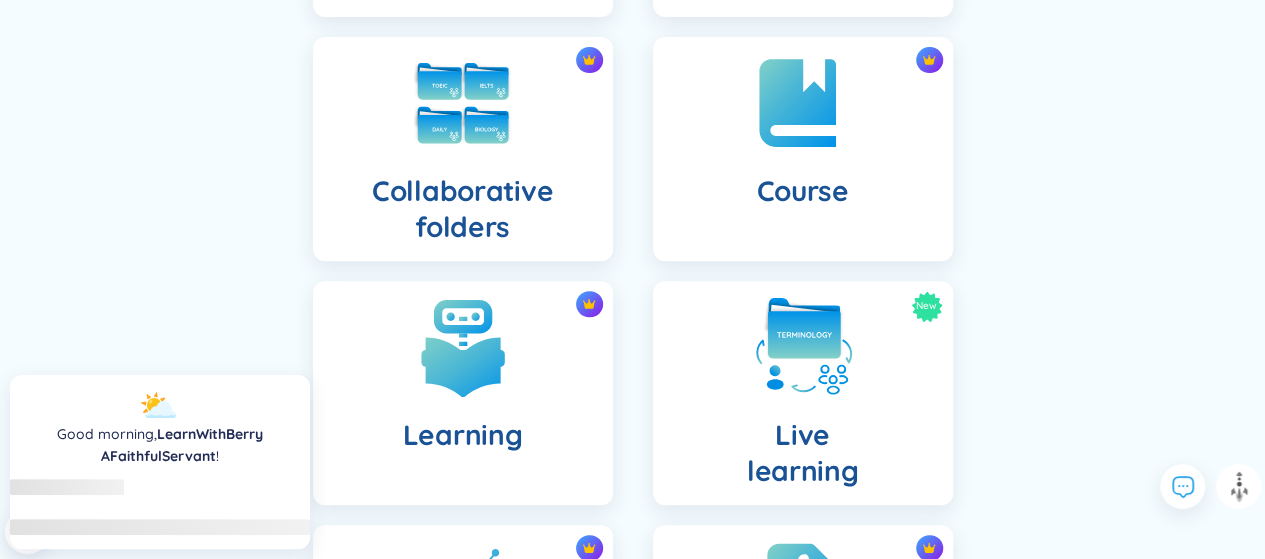 scroll, scrollTop: 700, scrollLeft: 0, axis: vertical 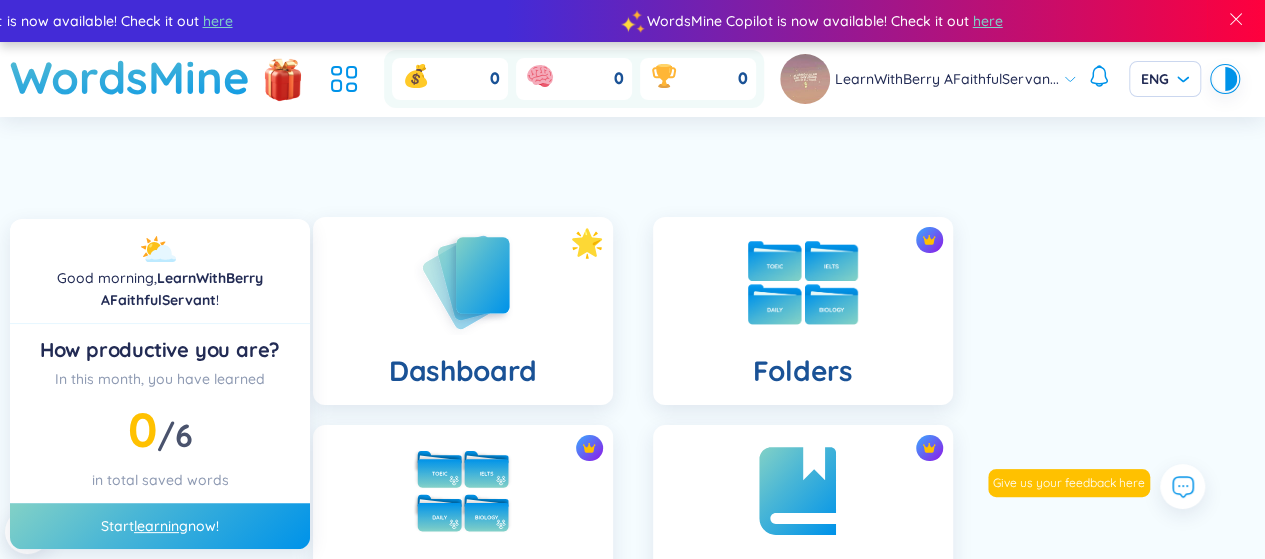 click on "Folders" at bounding box center [803, 311] 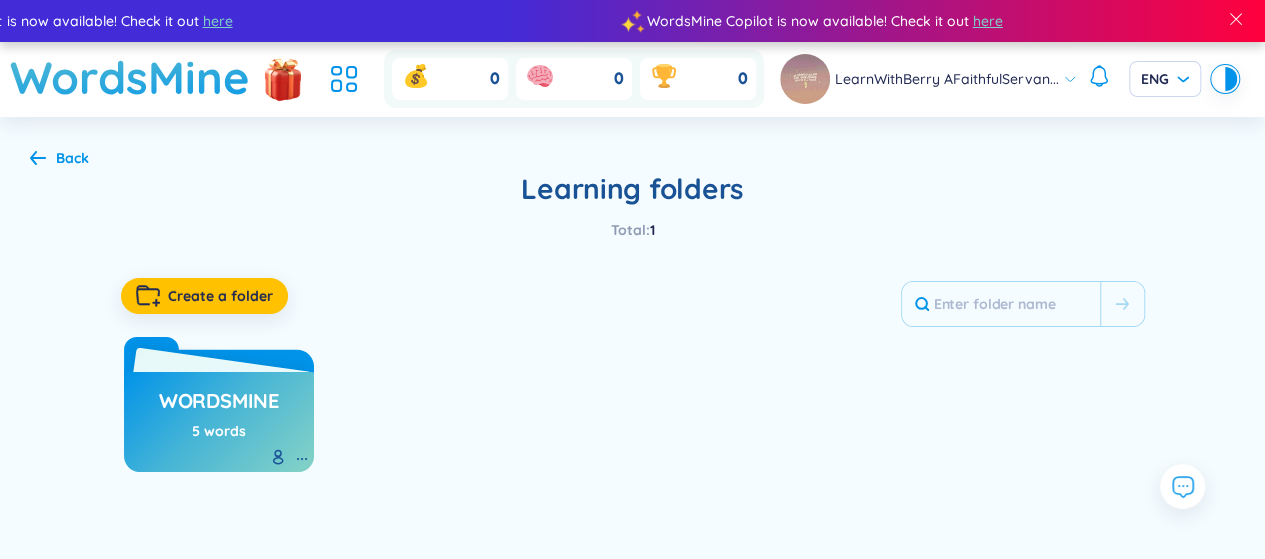 click on "WordsMine 5 words" at bounding box center (219, 422) 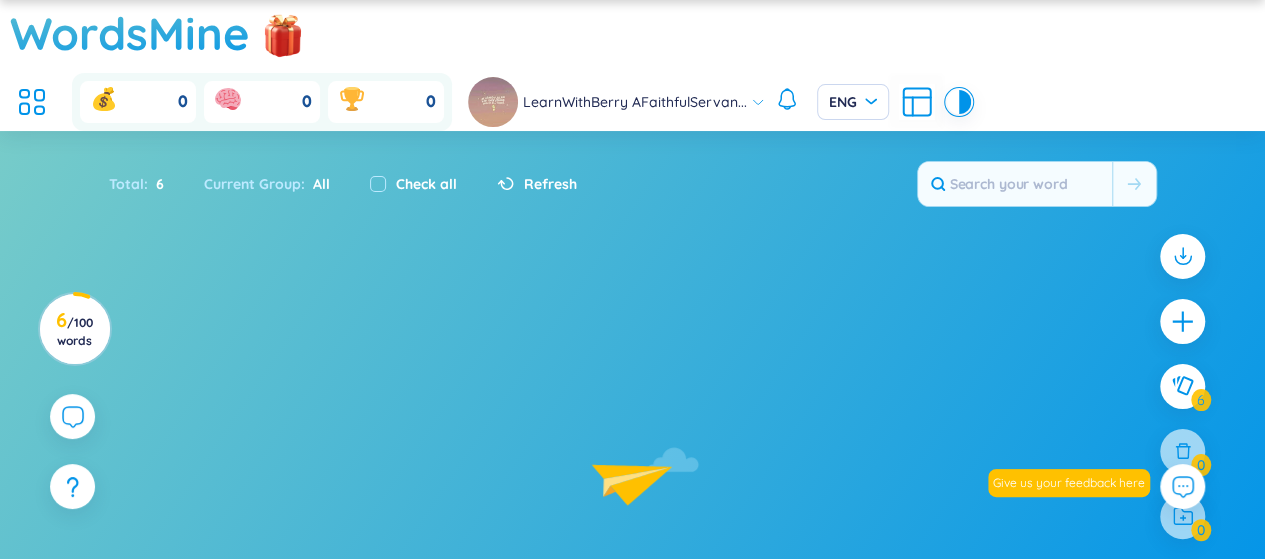 scroll, scrollTop: 0, scrollLeft: 0, axis: both 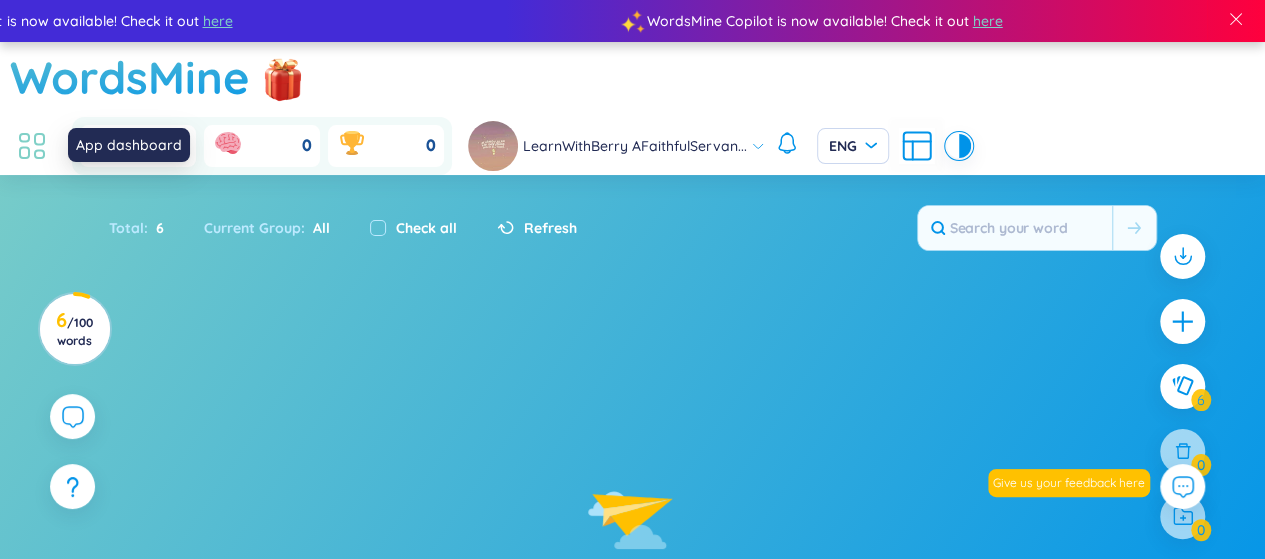click at bounding box center (32, 146) 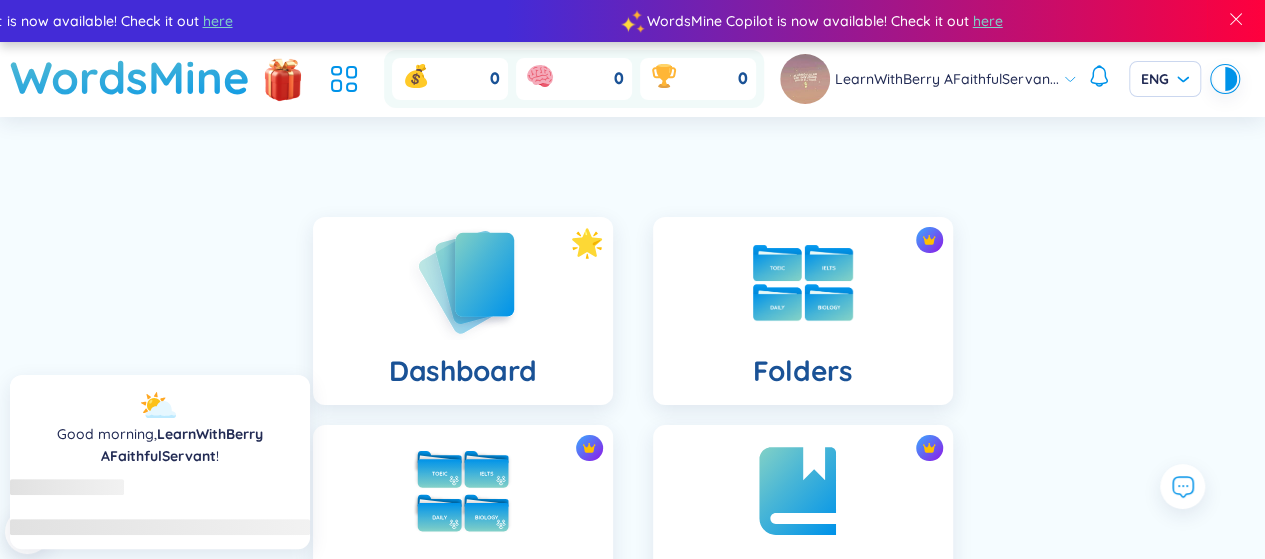 click on "Dashboard" at bounding box center (463, 311) 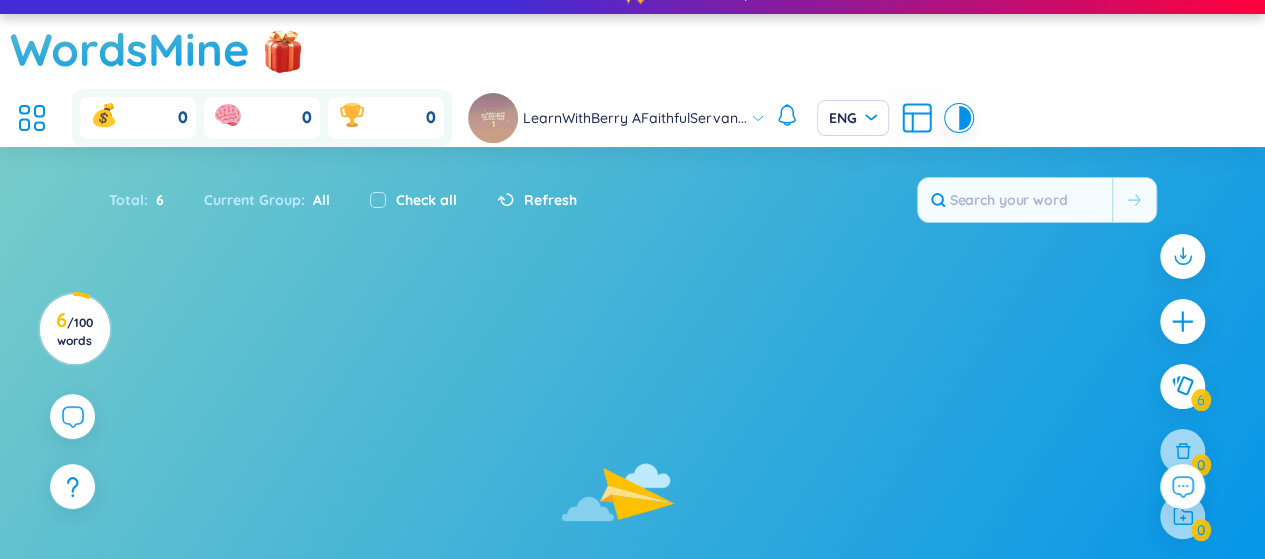 scroll, scrollTop: 0, scrollLeft: 0, axis: both 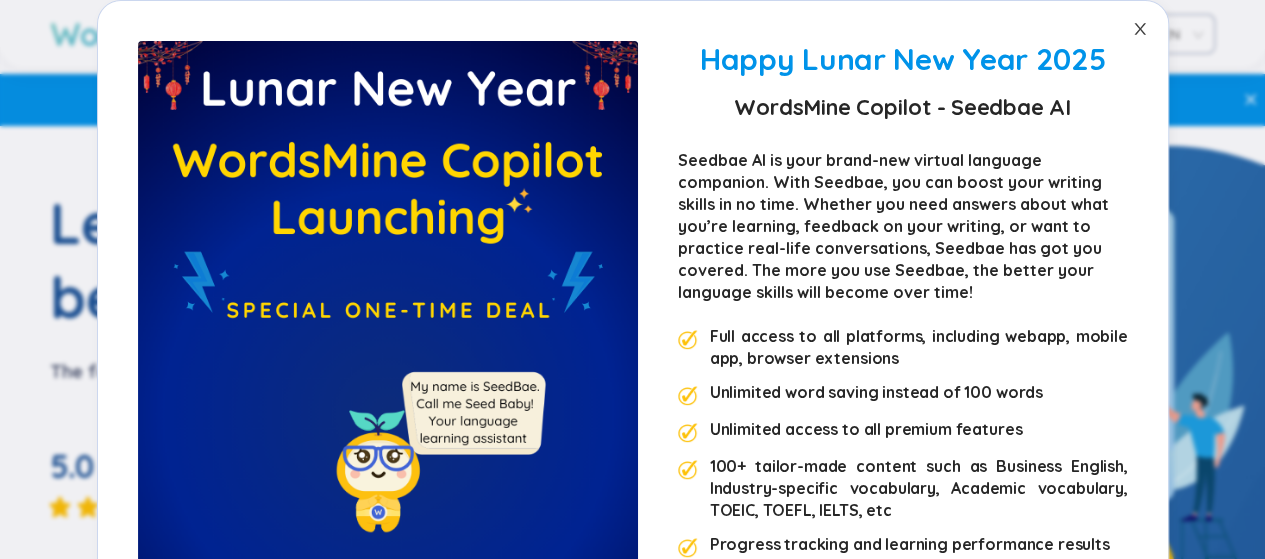 click at bounding box center (1140, 29) 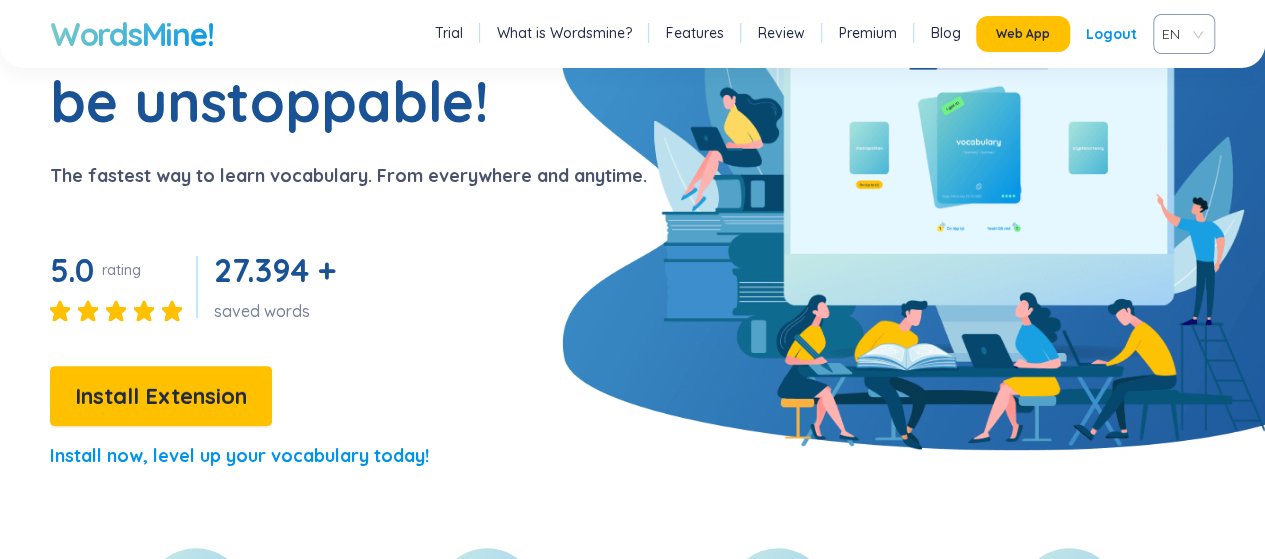 scroll, scrollTop: 200, scrollLeft: 0, axis: vertical 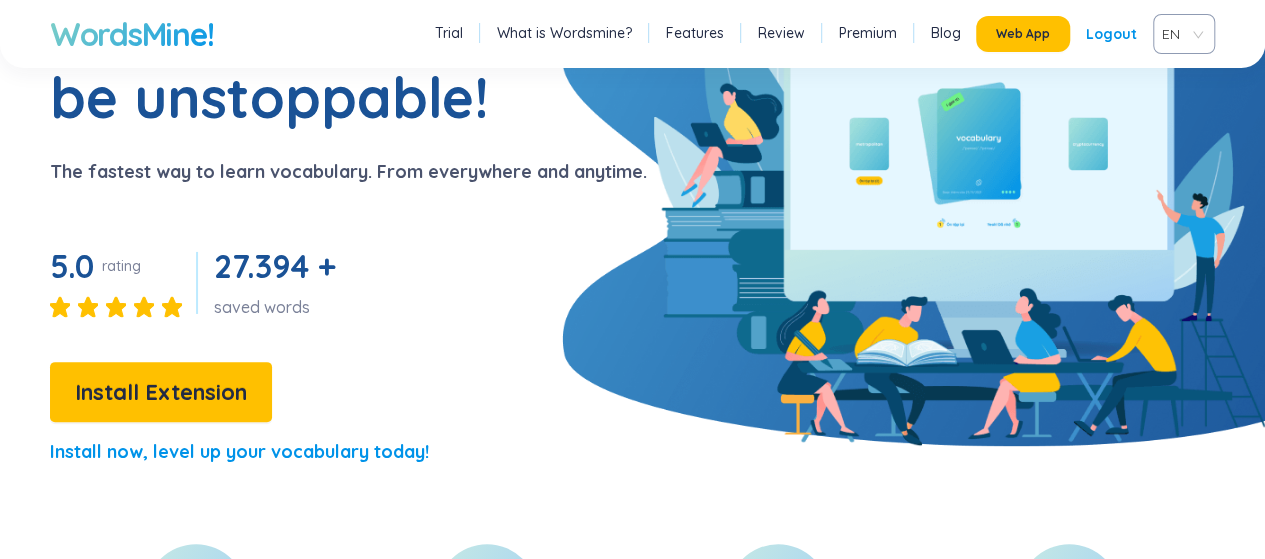 click on "Logout" at bounding box center [1111, 34] 